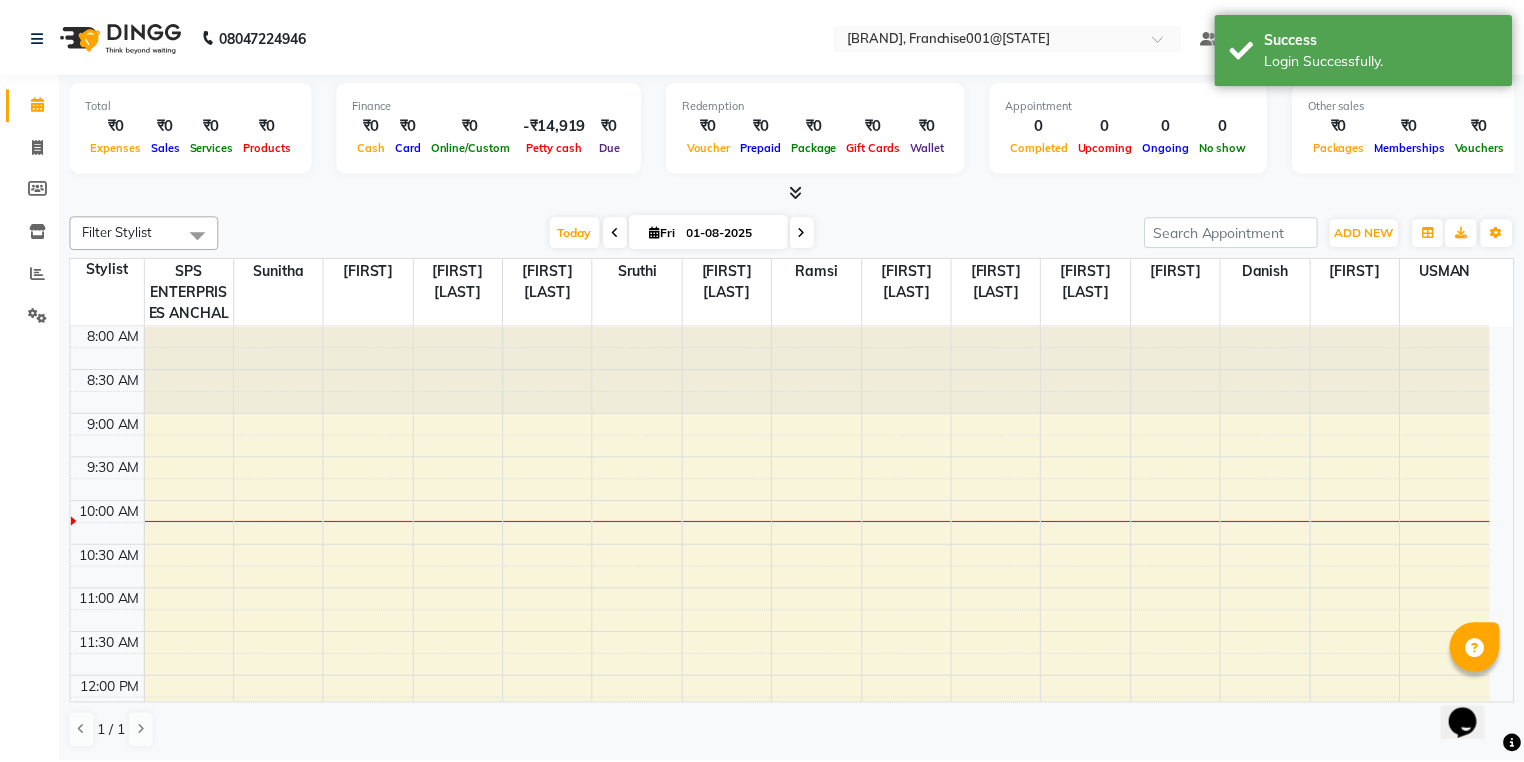 scroll, scrollTop: 0, scrollLeft: 0, axis: both 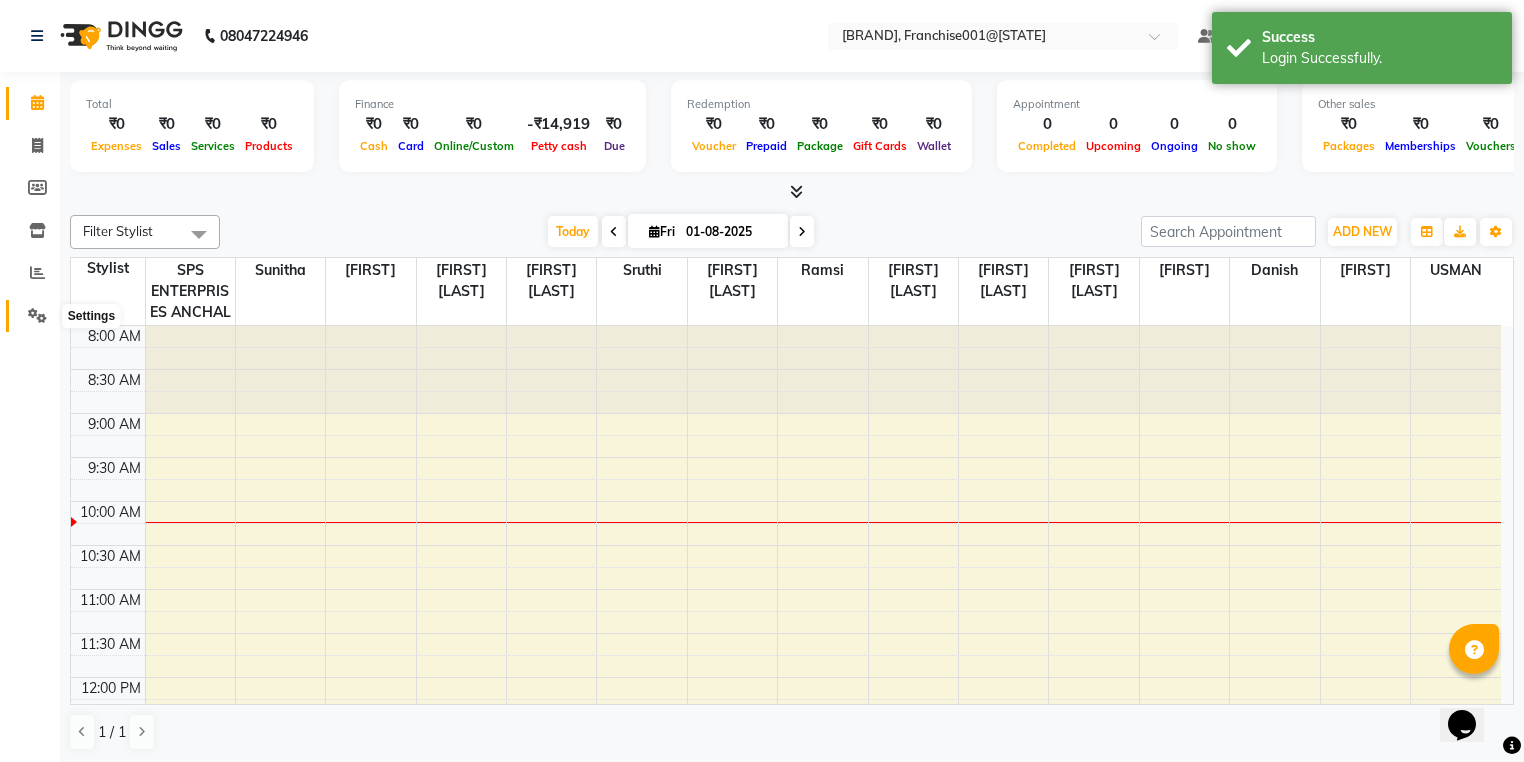 click 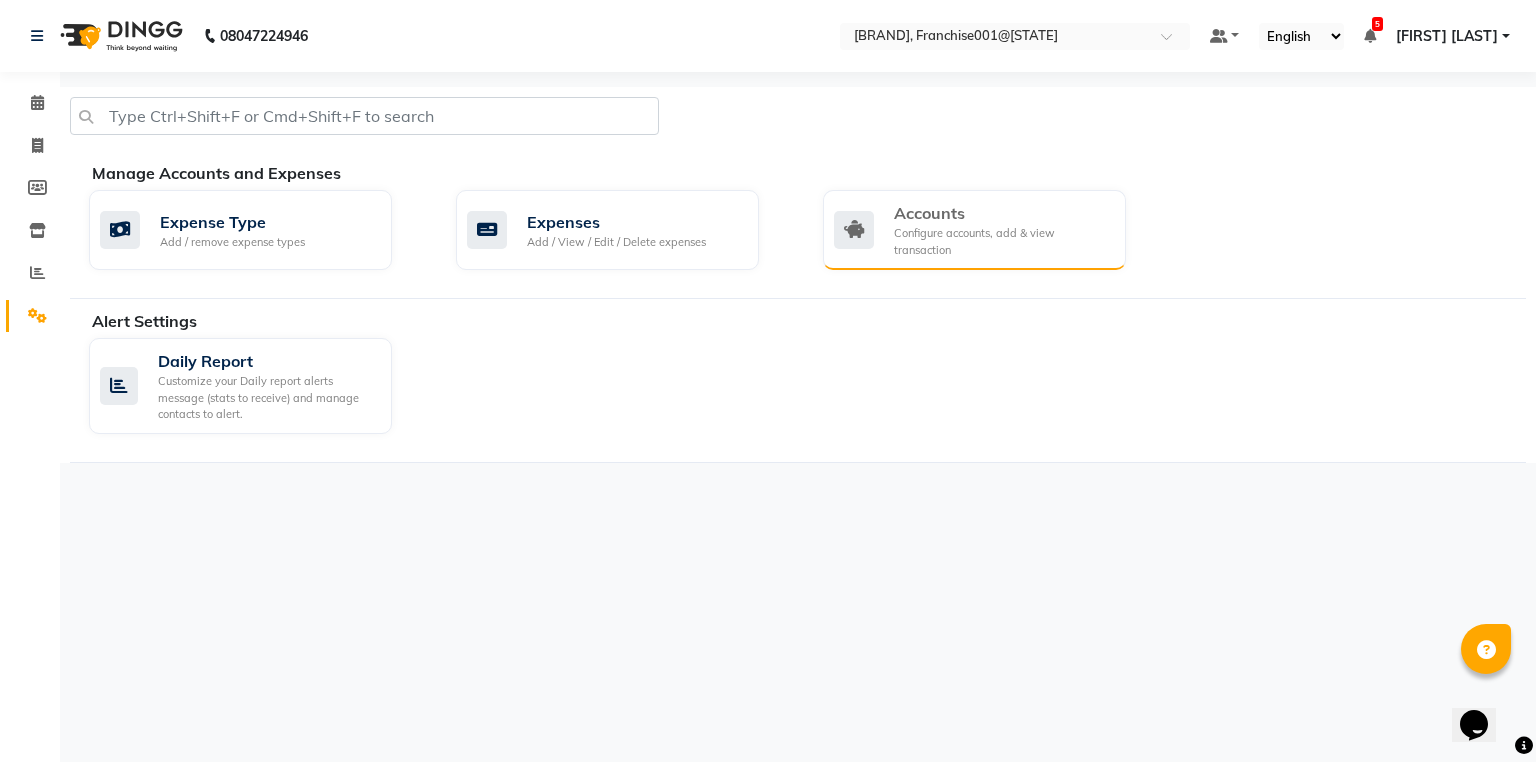 click on "Configure accounts, add & view transaction" 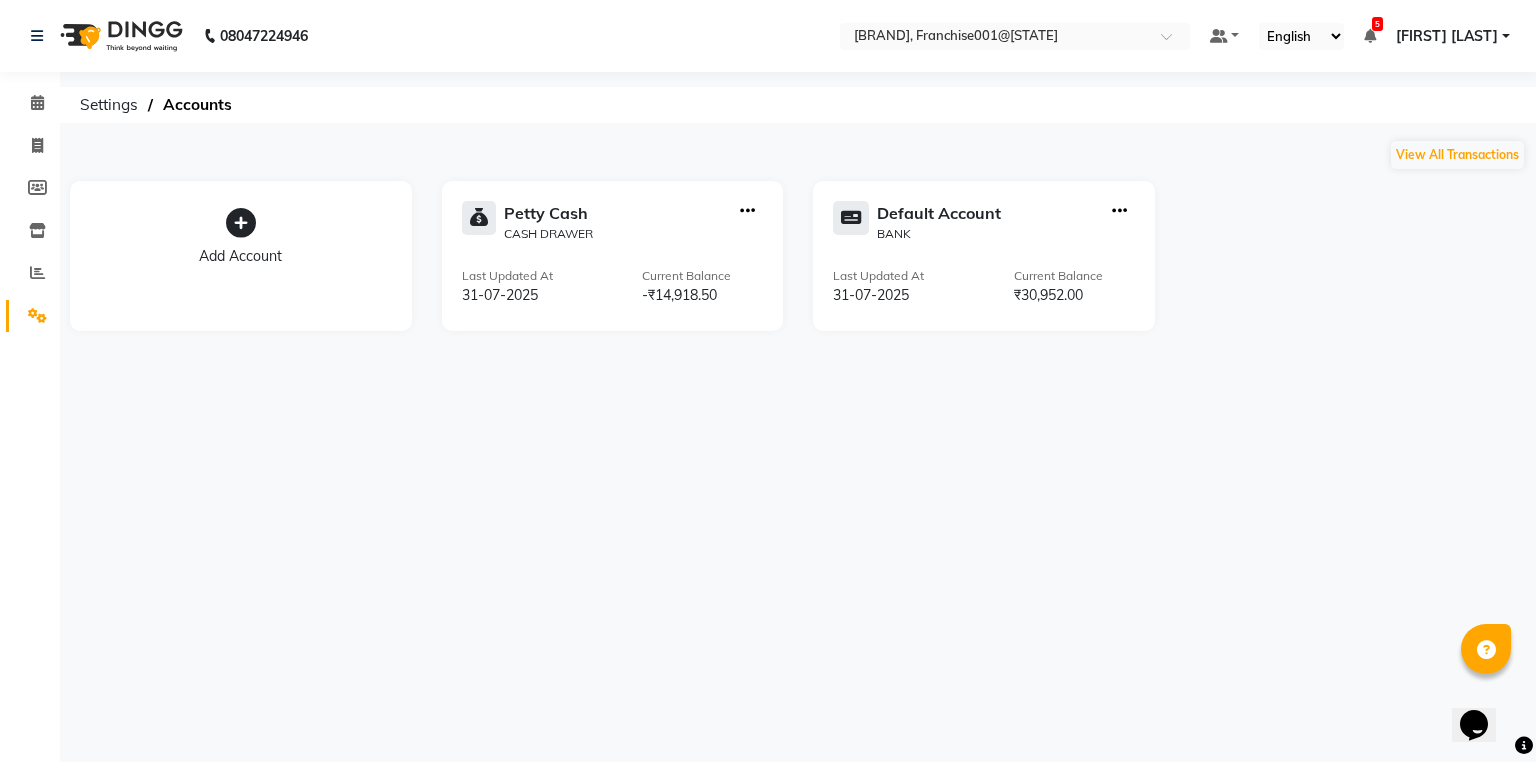 click 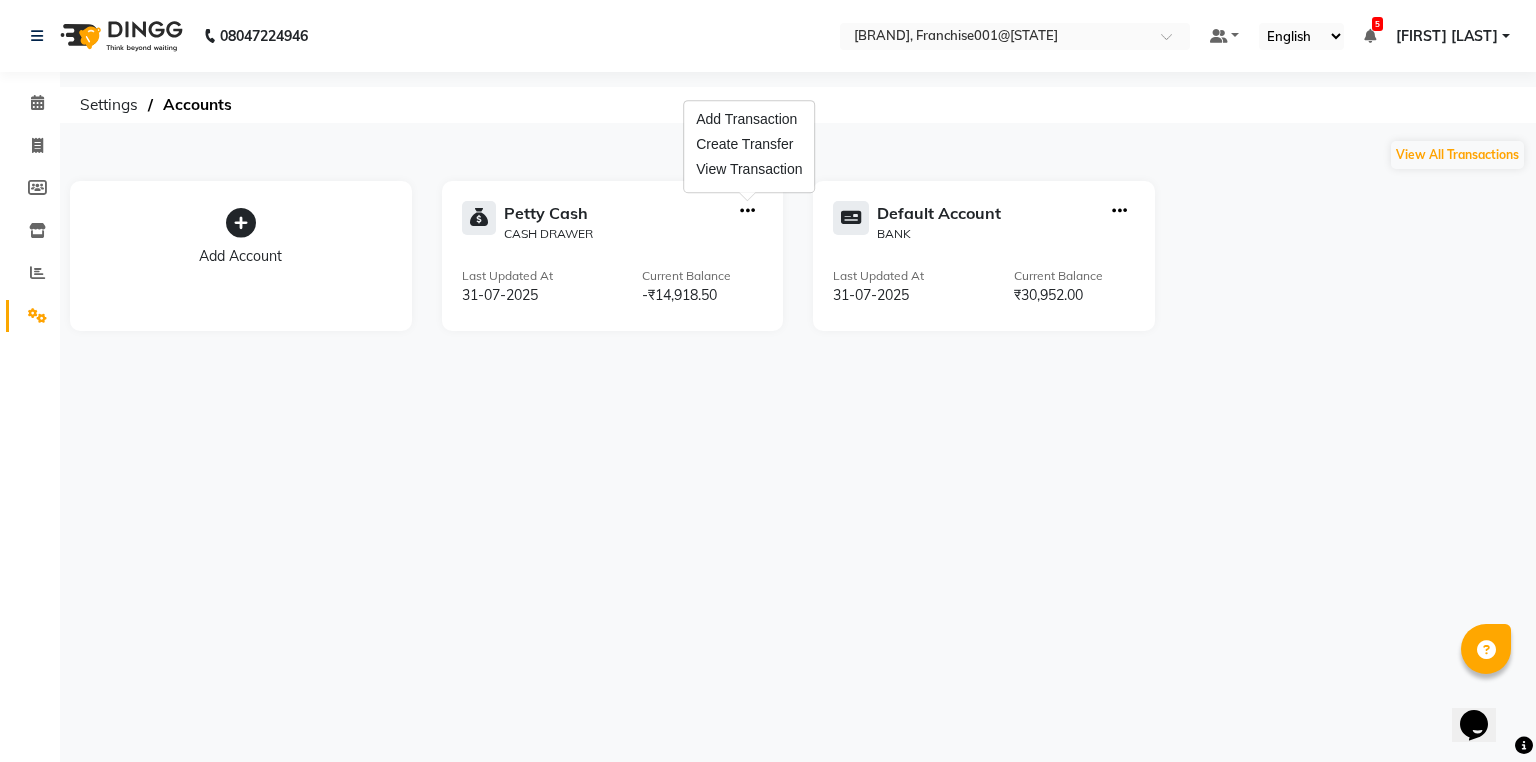 click on "Settings  Accounts" 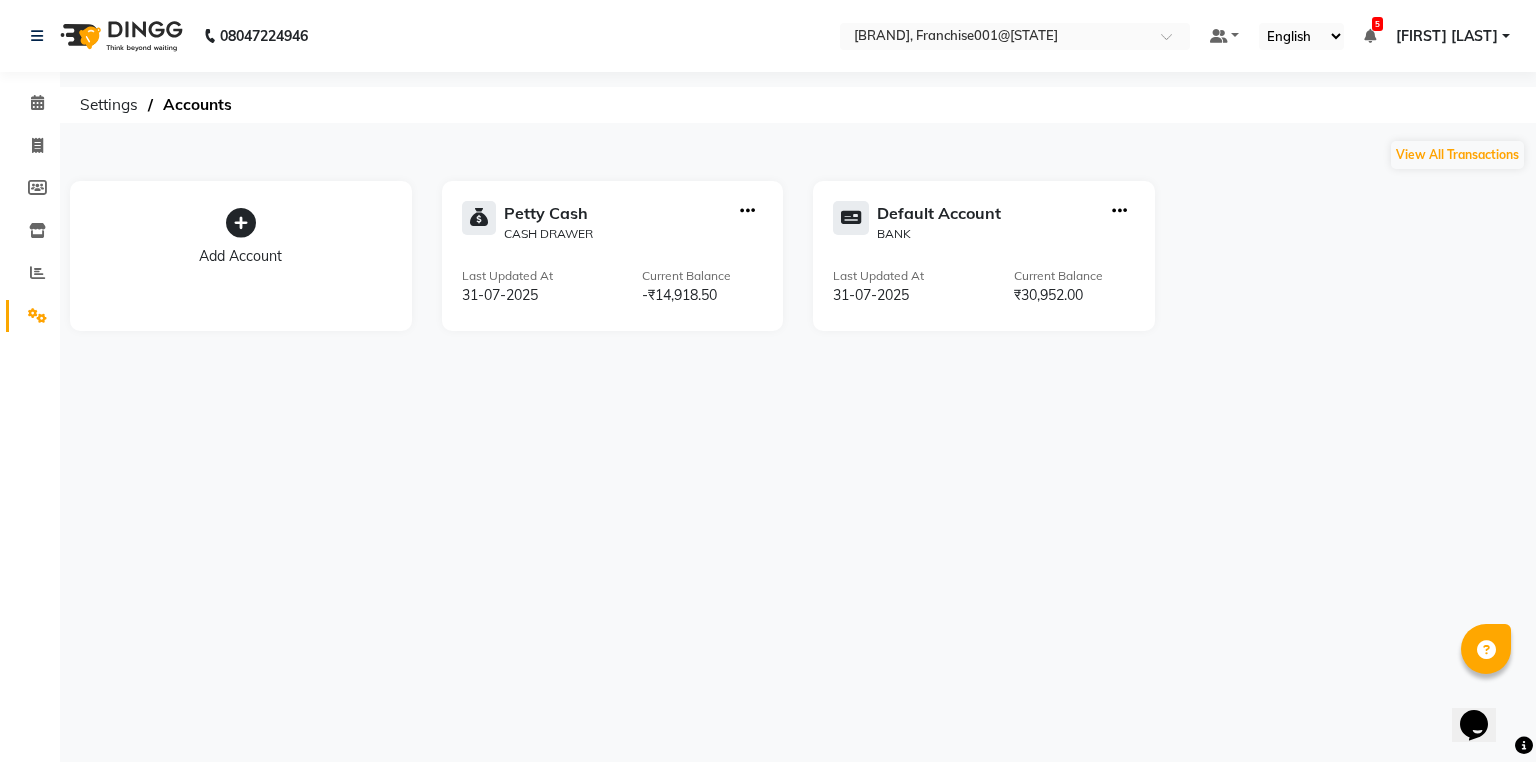 click 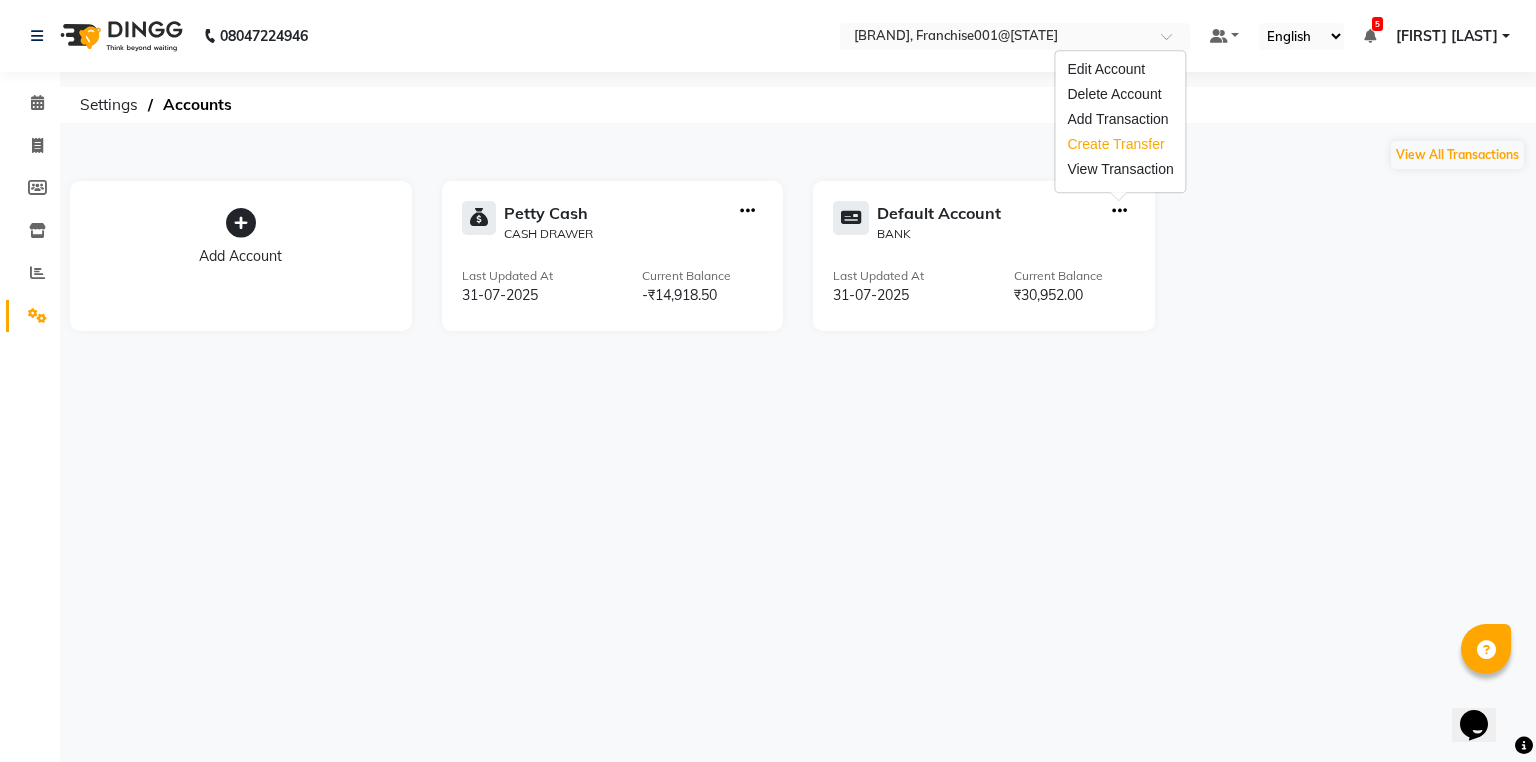 click on "Create Transfer" at bounding box center [1120, 144] 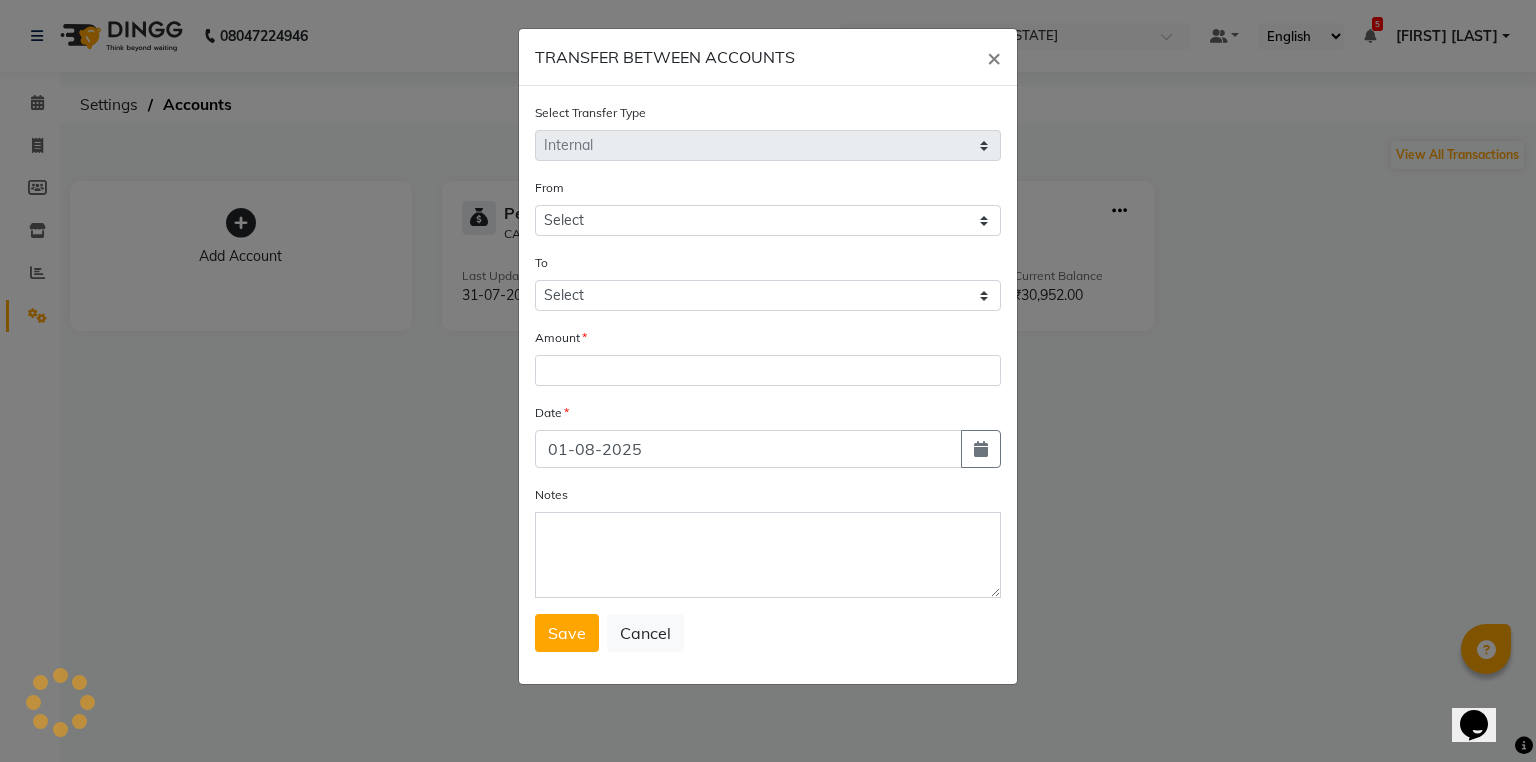select on "5340" 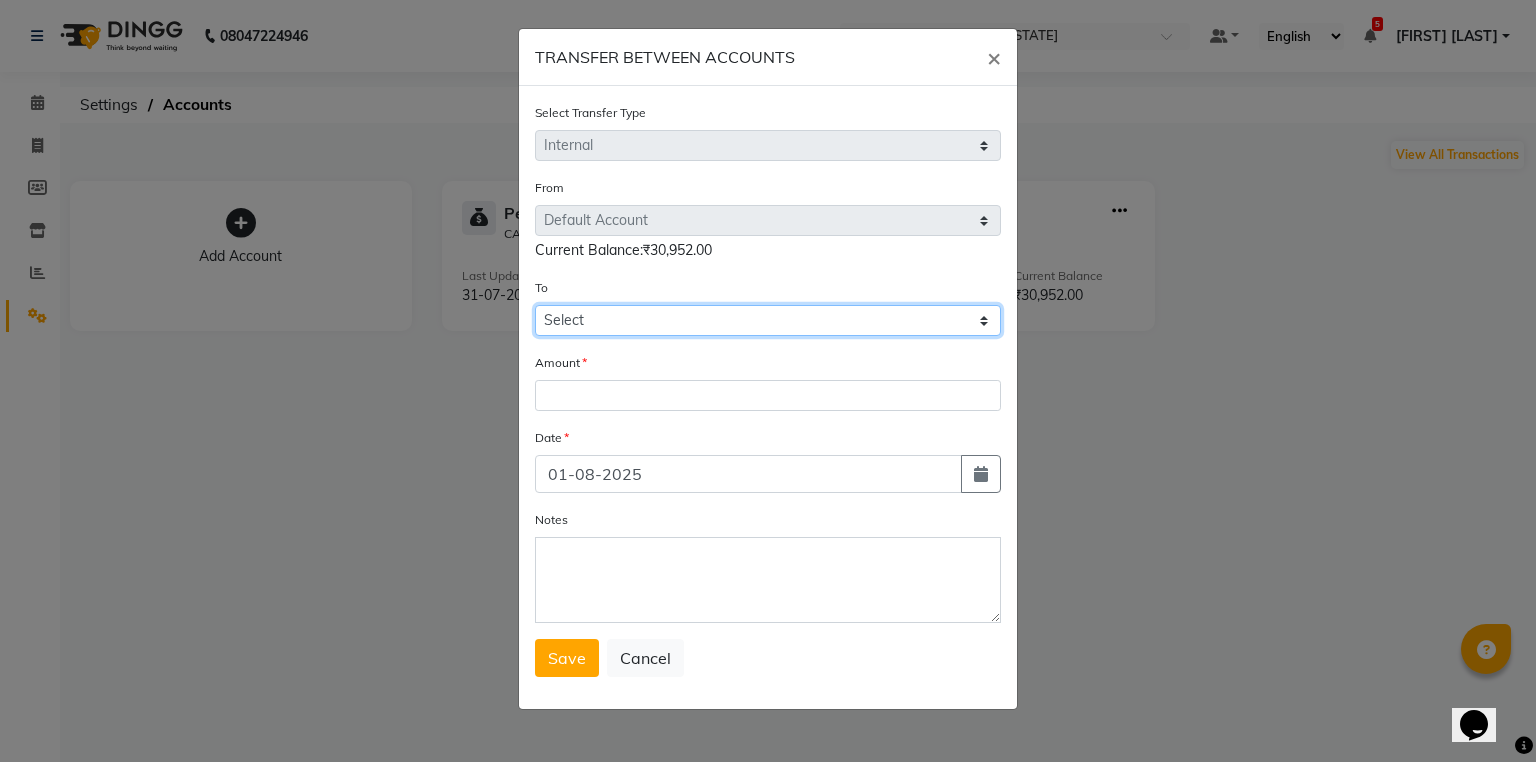 click on "Select Petty Cash Default Account" 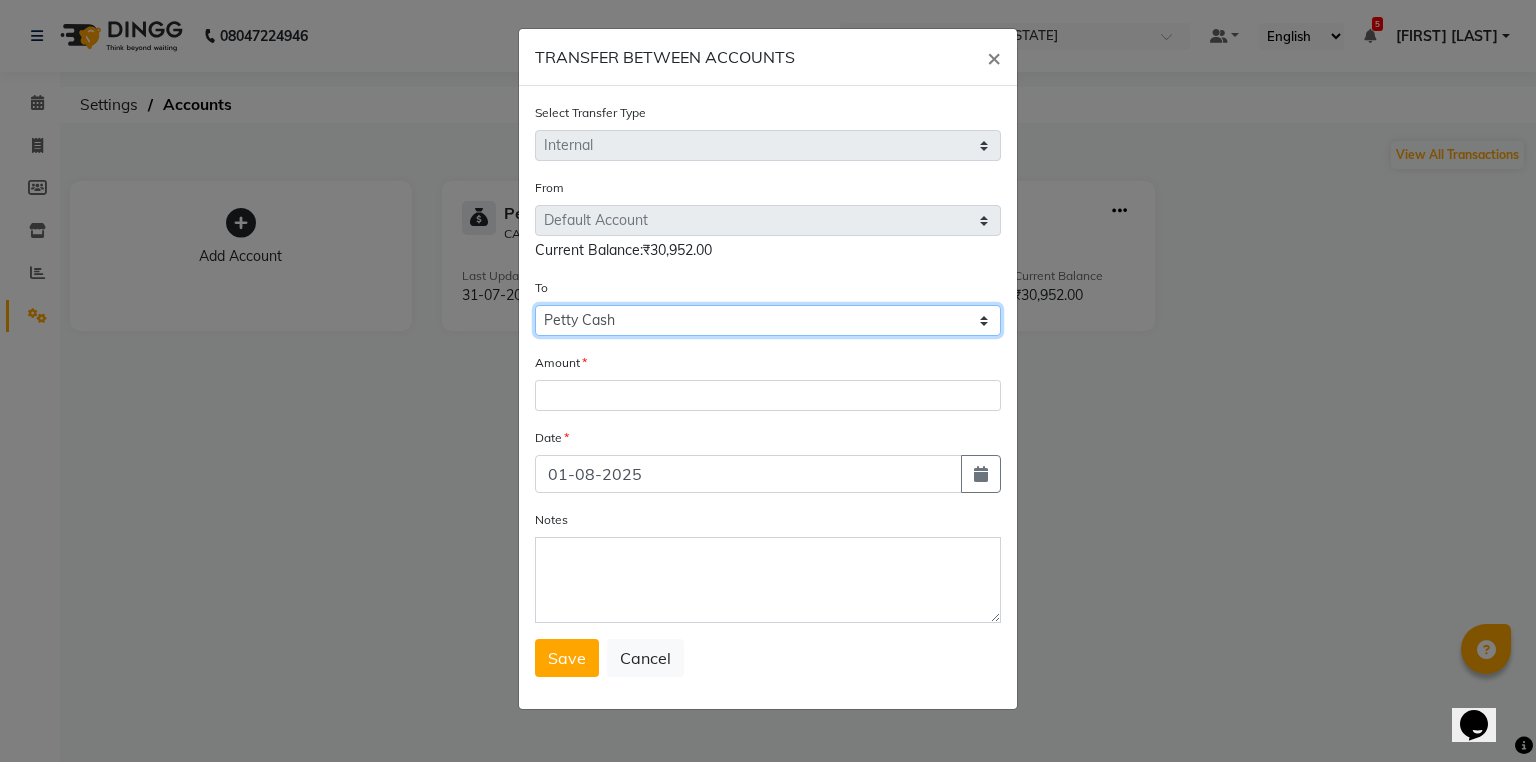 click on "Select Petty Cash Default Account" 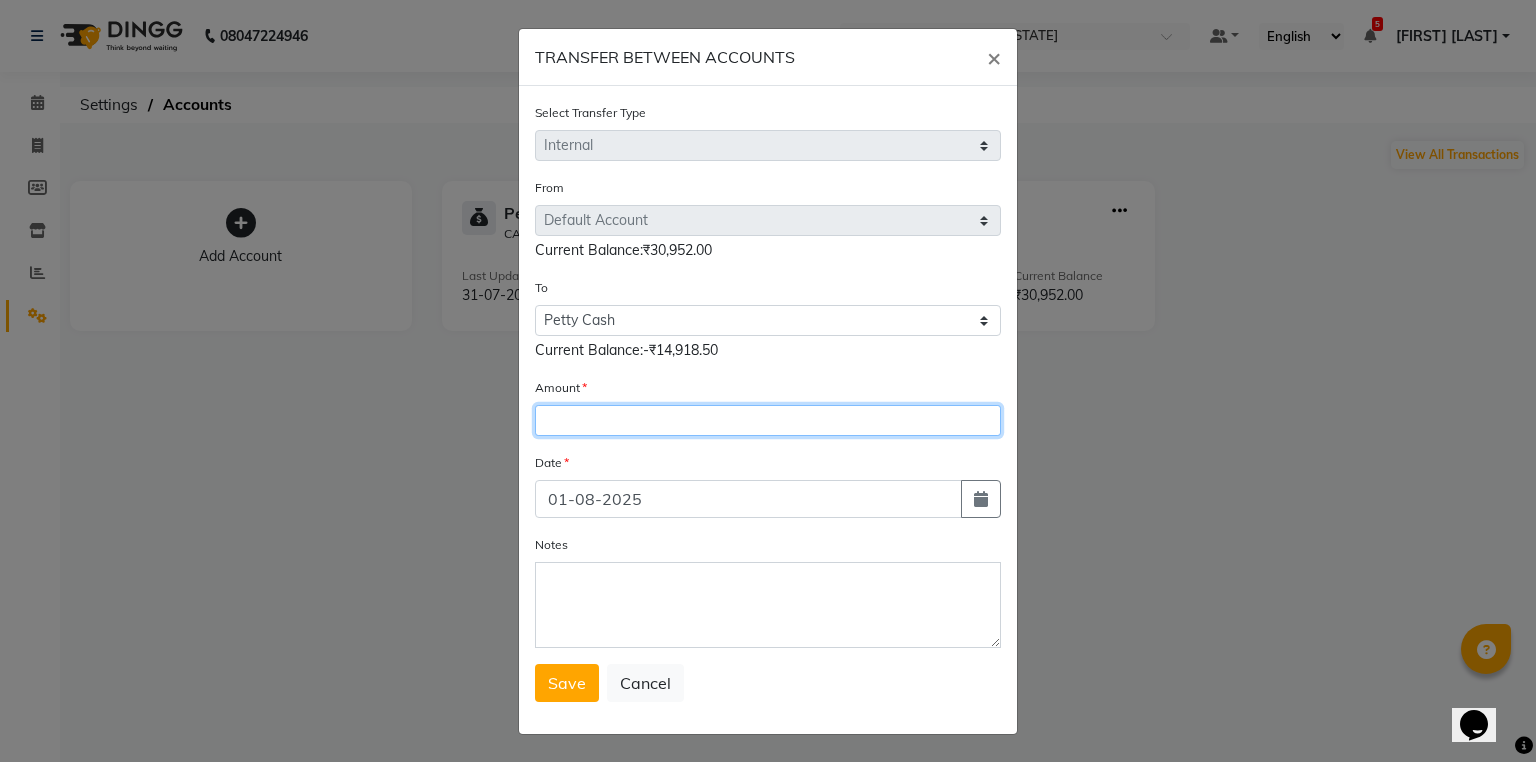 click 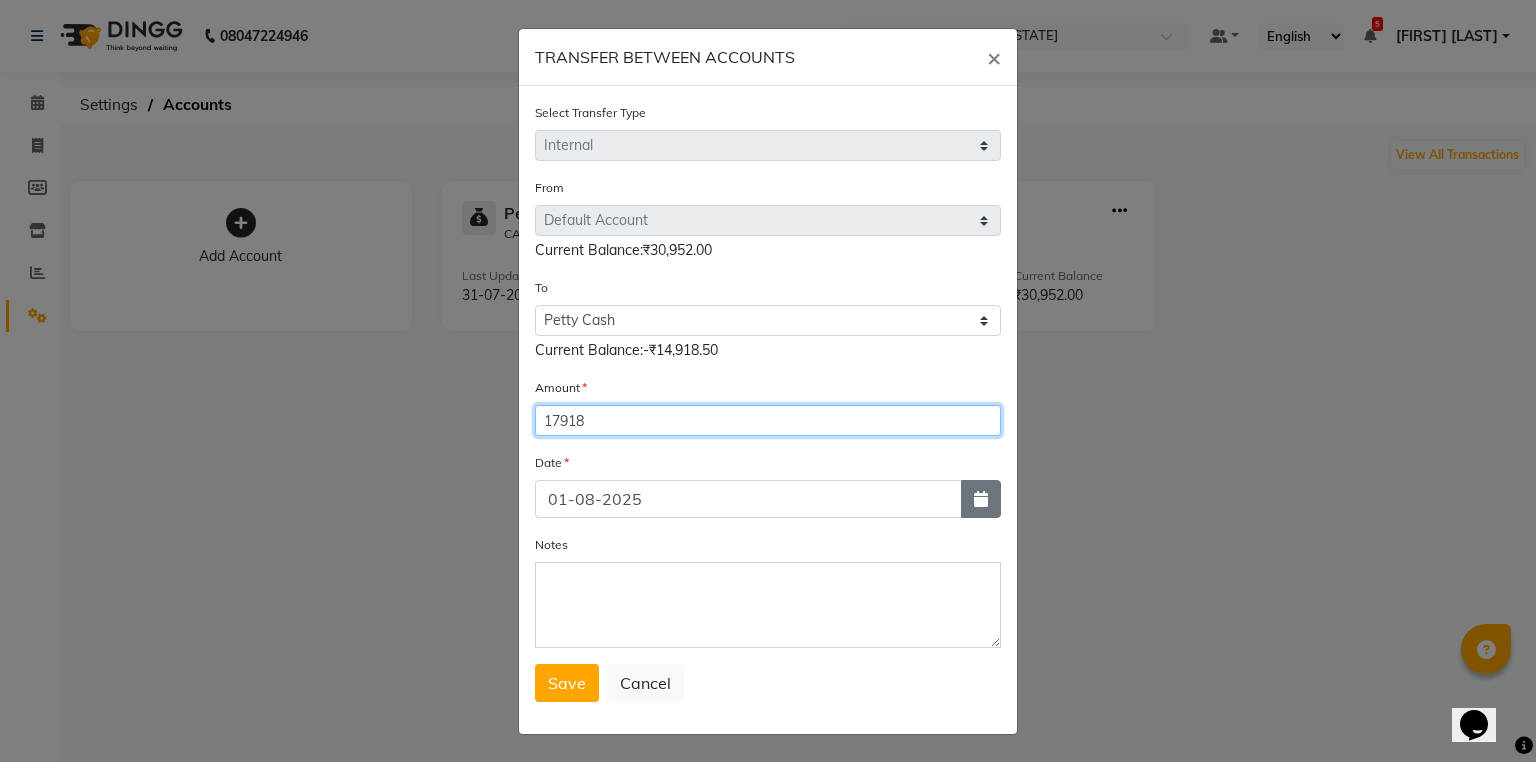 type on "17918" 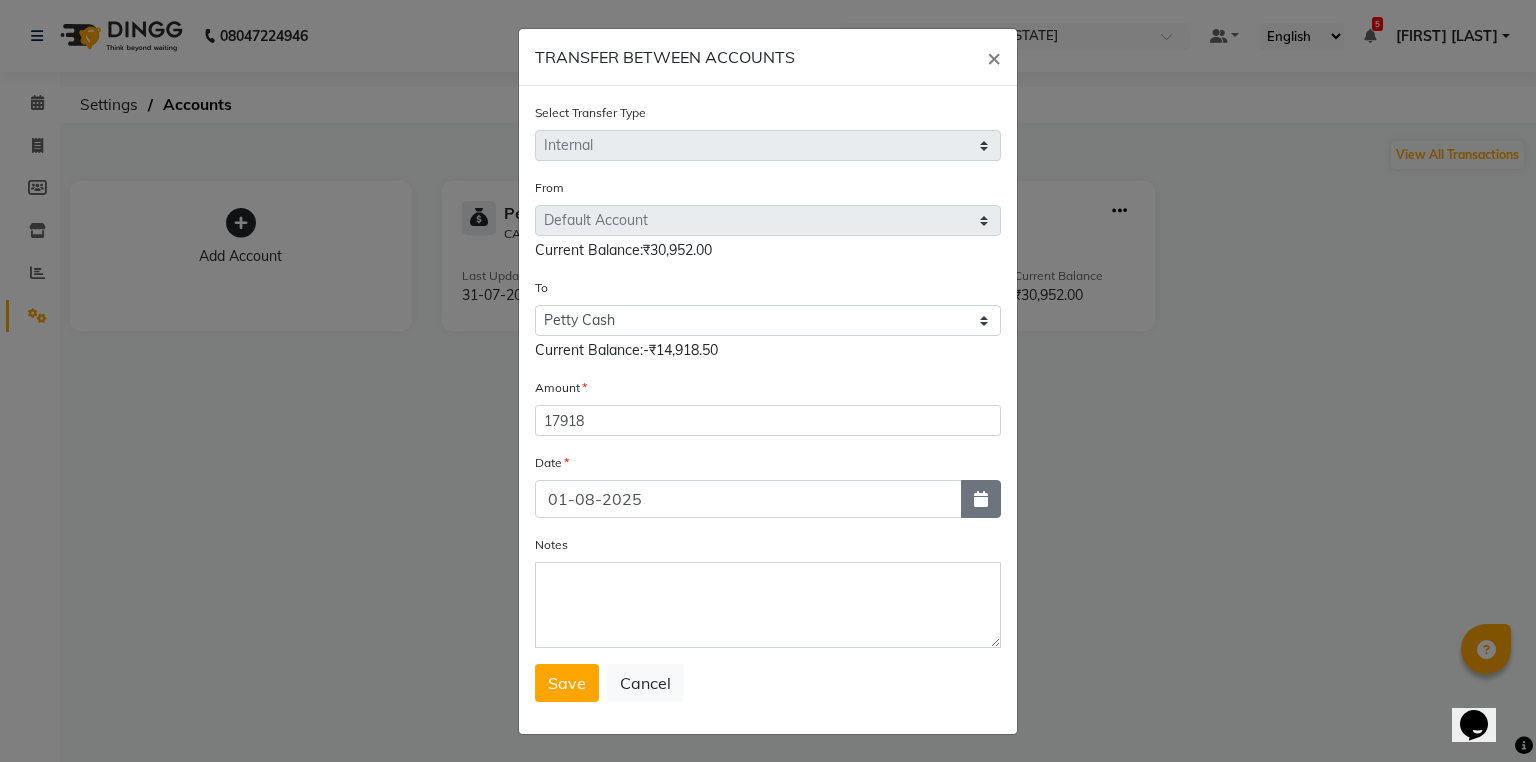click 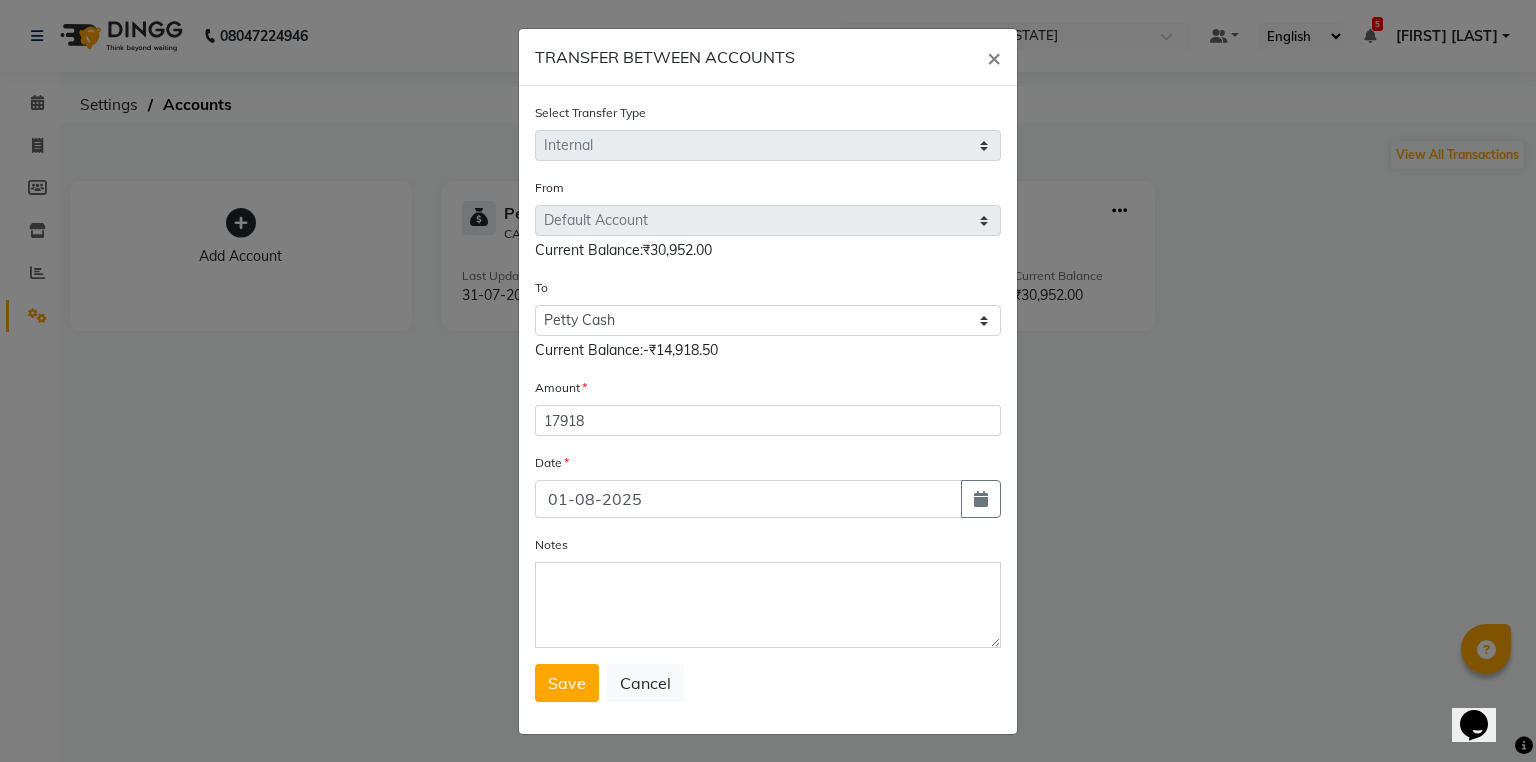 select on "8" 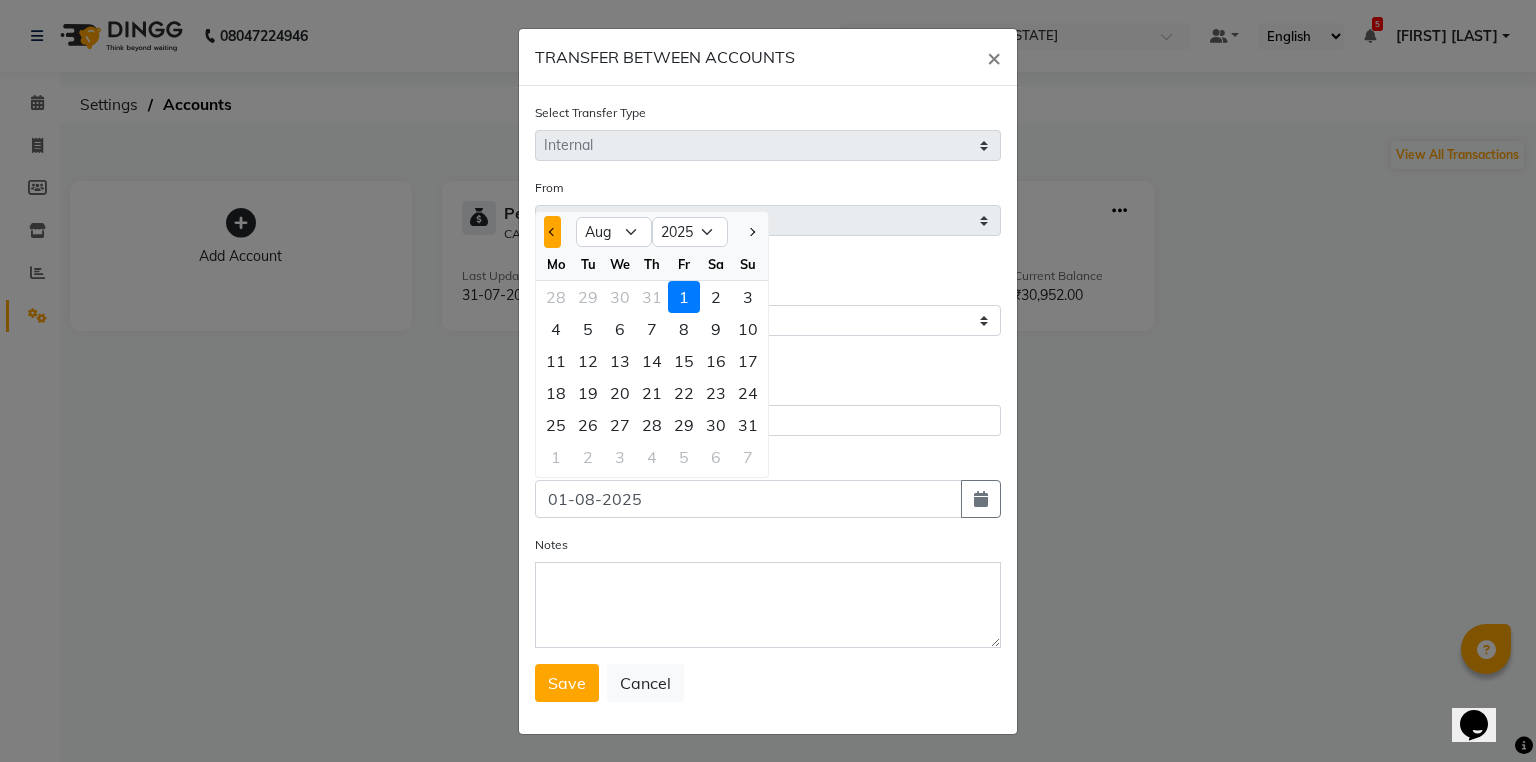 click 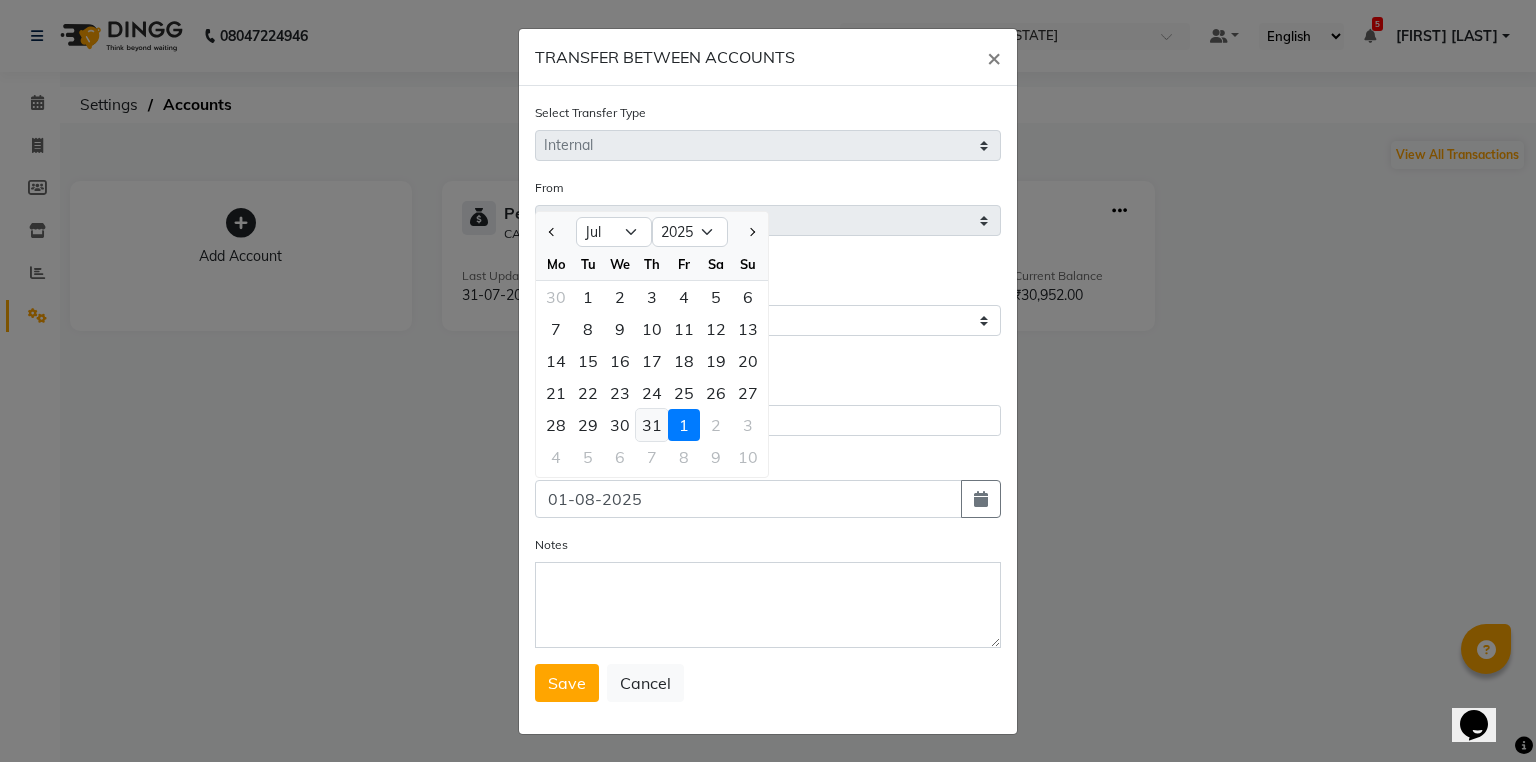 click on "31" 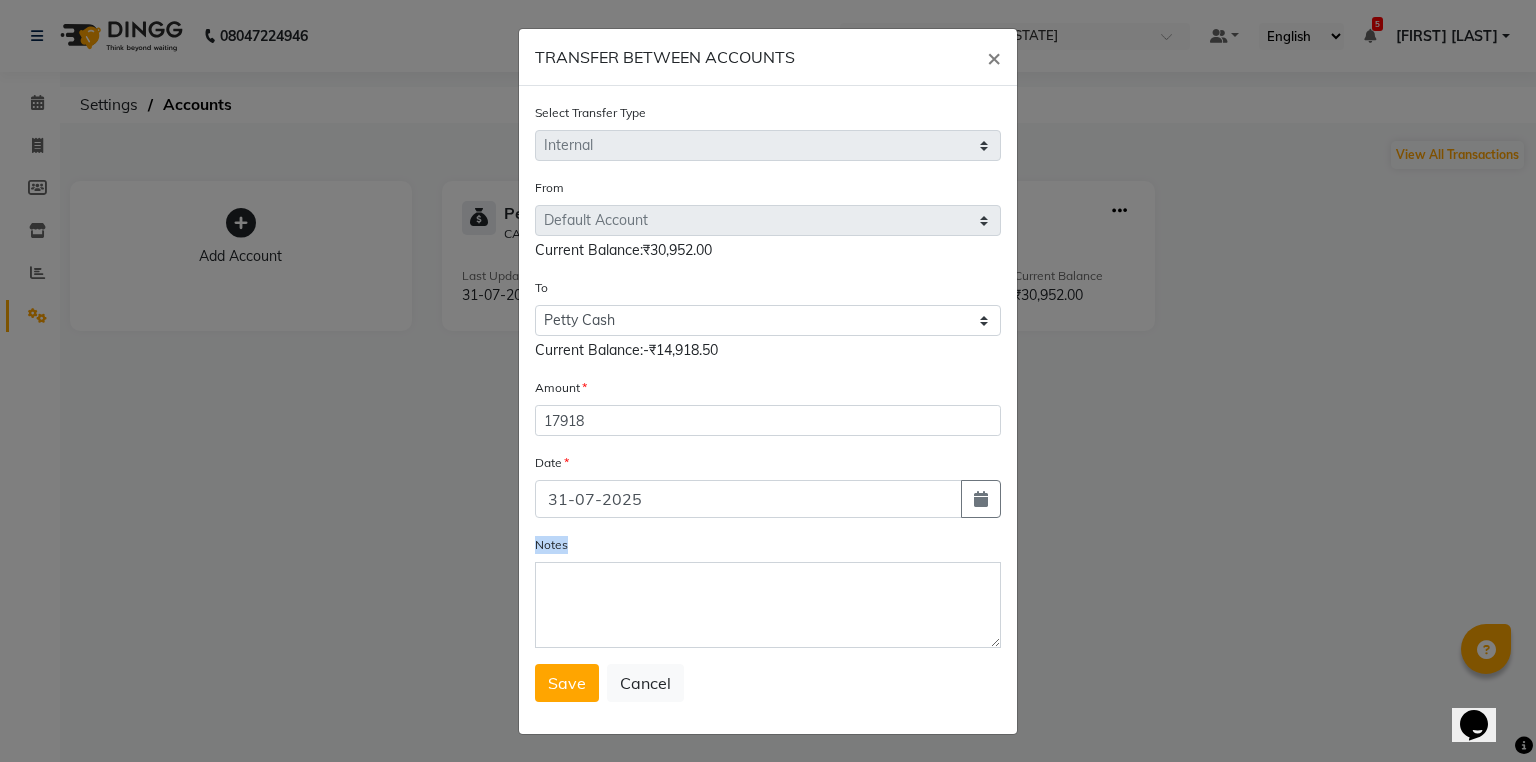 drag, startPoint x: 618, startPoint y: 590, endPoint x: 599, endPoint y: 618, distance: 33.83785 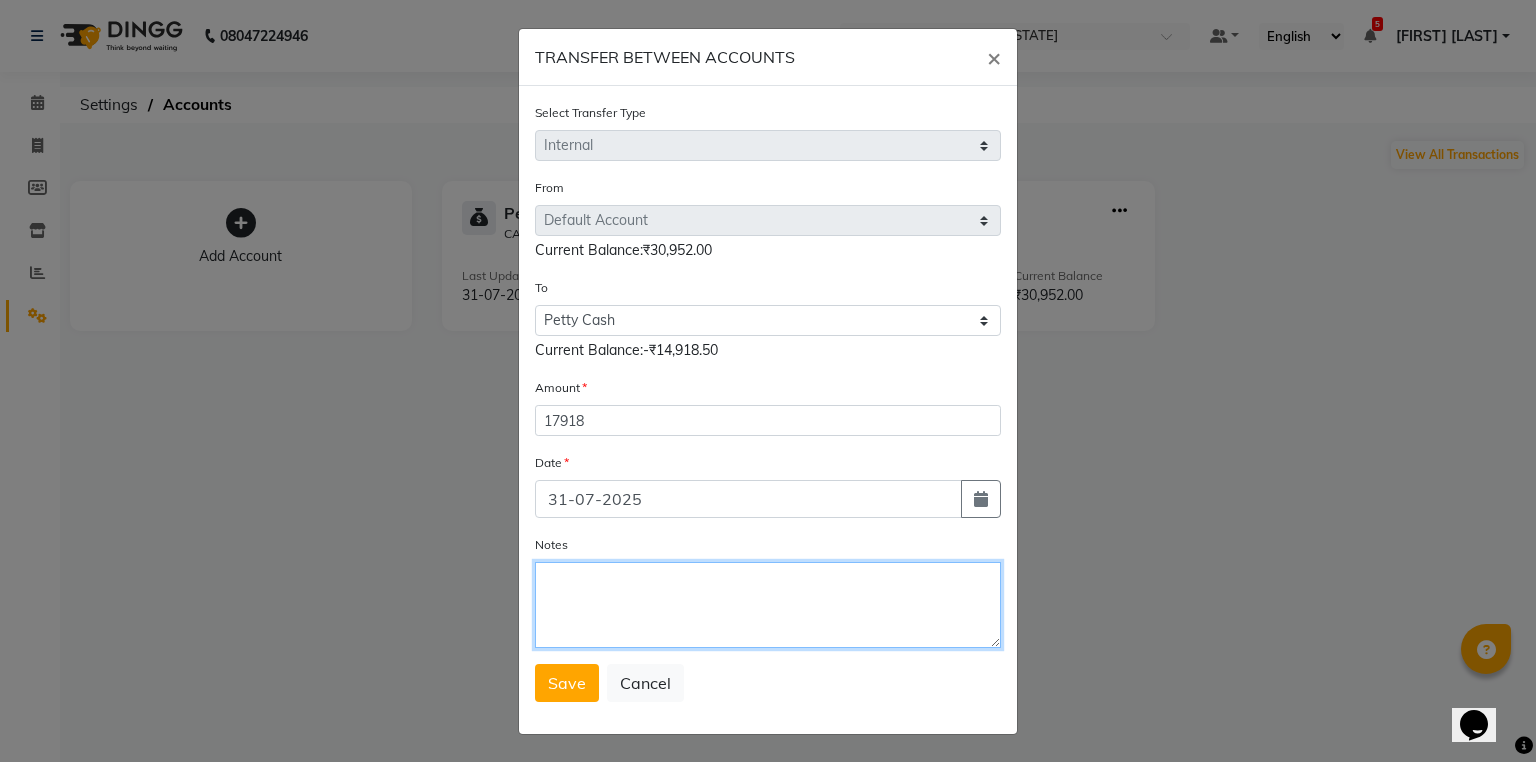 click on "Notes" at bounding box center [768, 605] 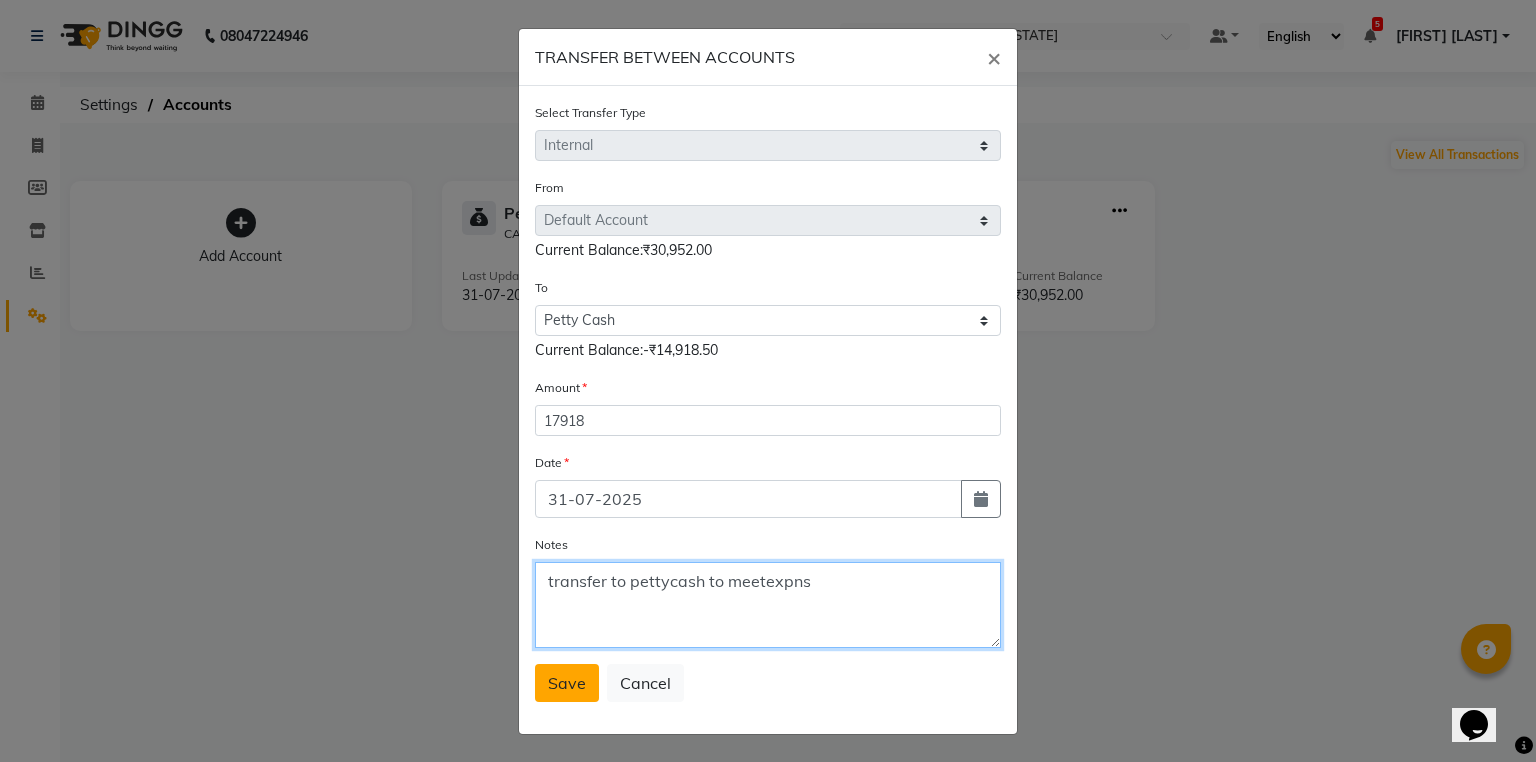 type on "transfer to pettycash to meetexpns" 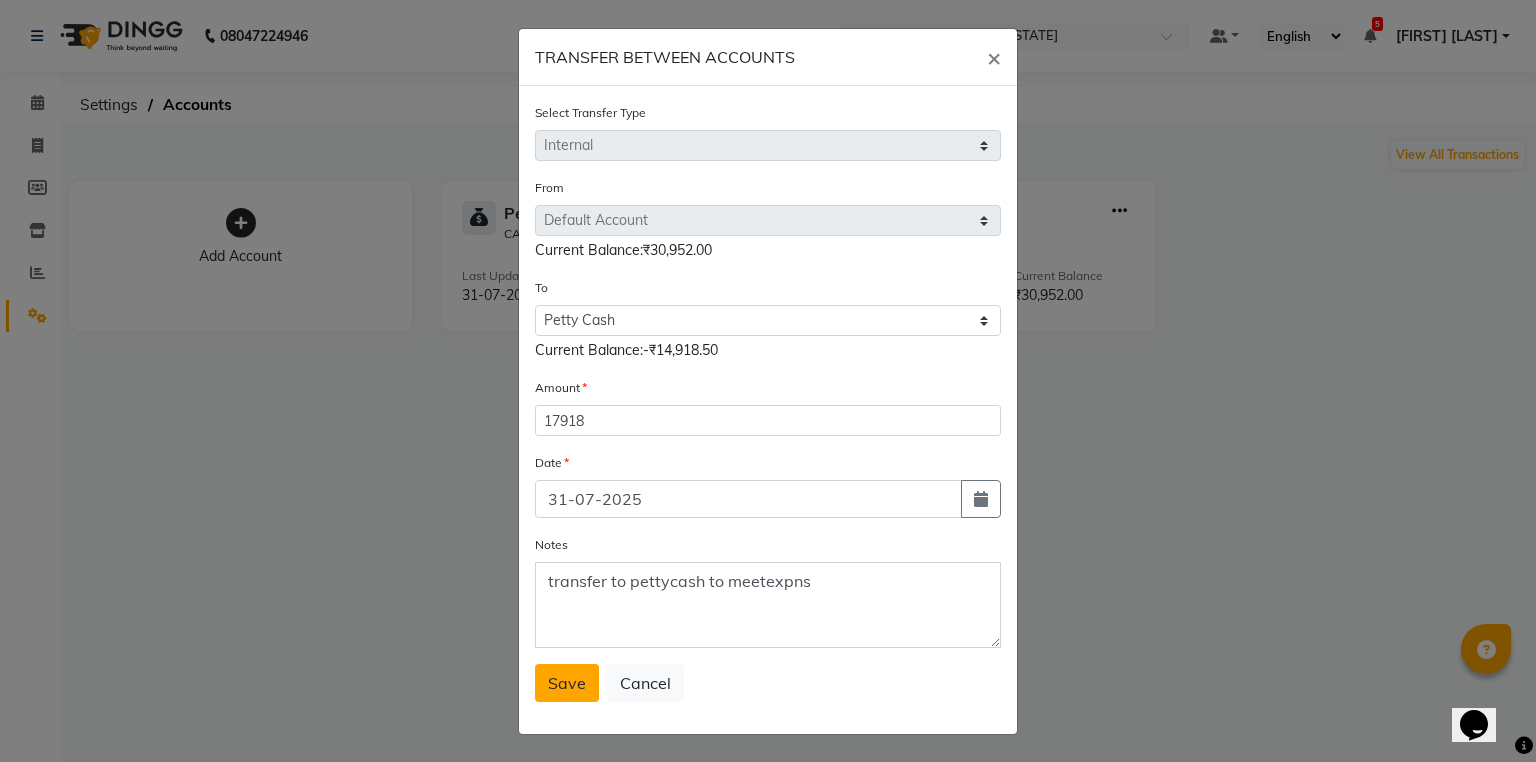 click on "Save" at bounding box center [567, 683] 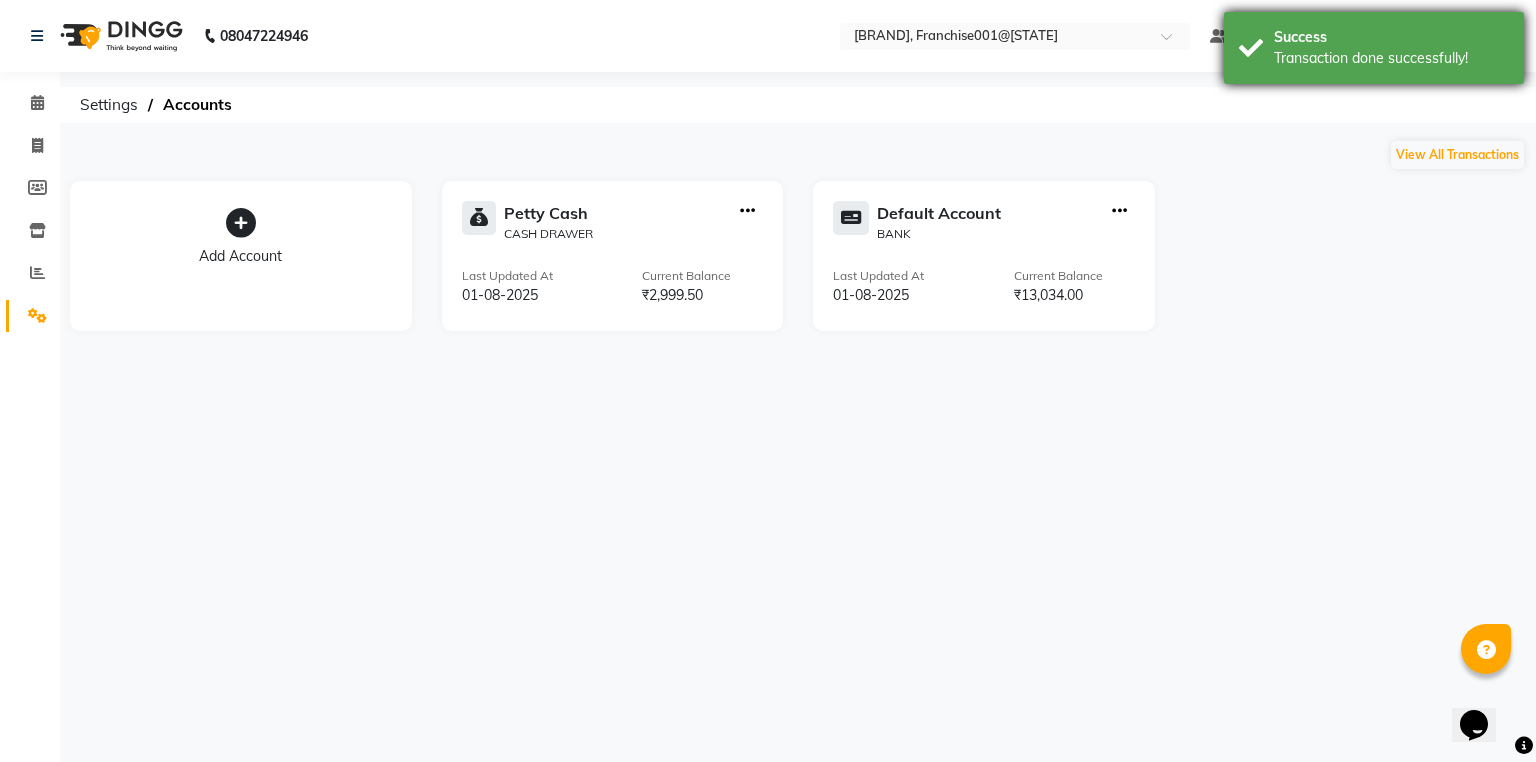 click on "Success   Transaction done successfully!" at bounding box center [1374, 48] 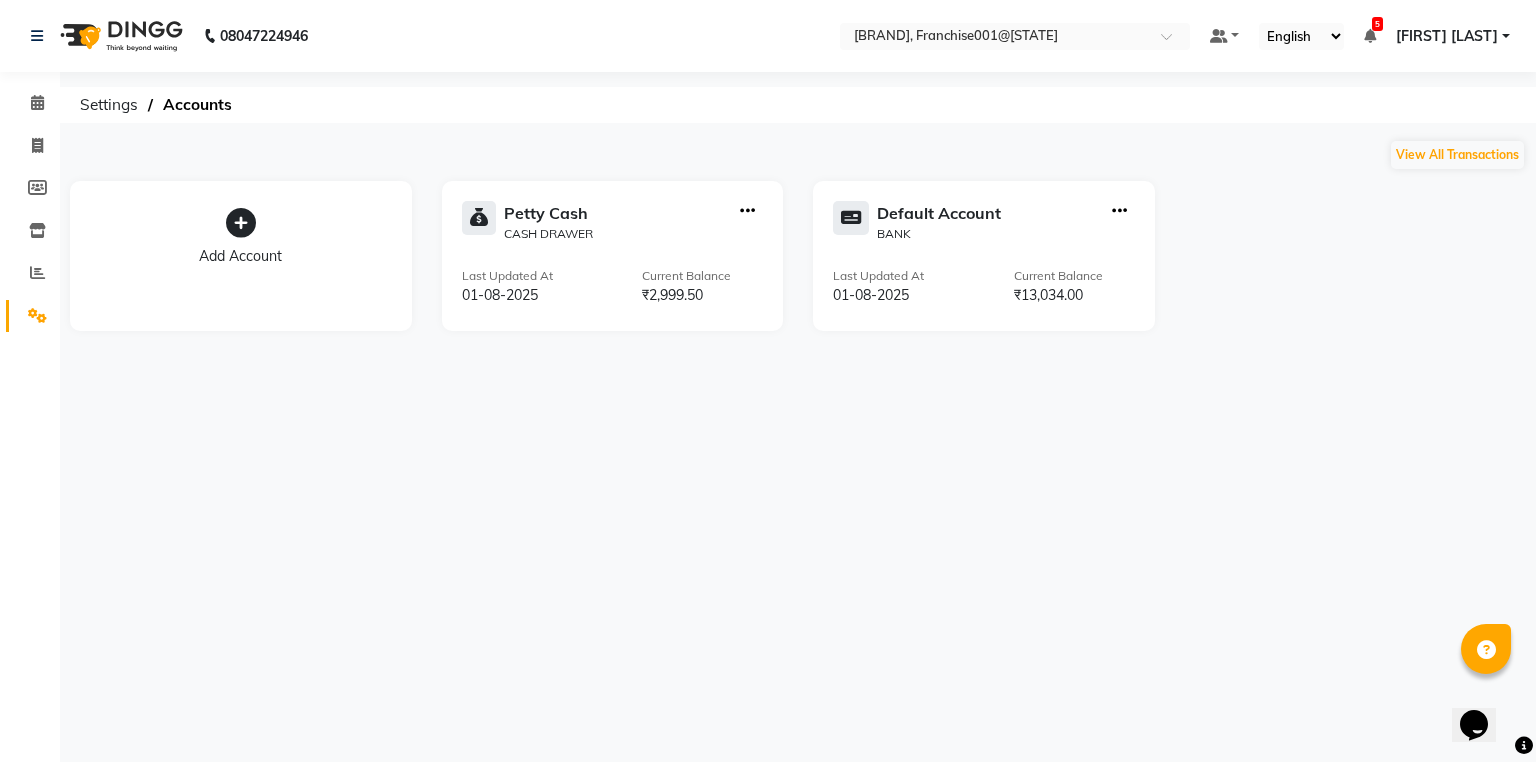 click 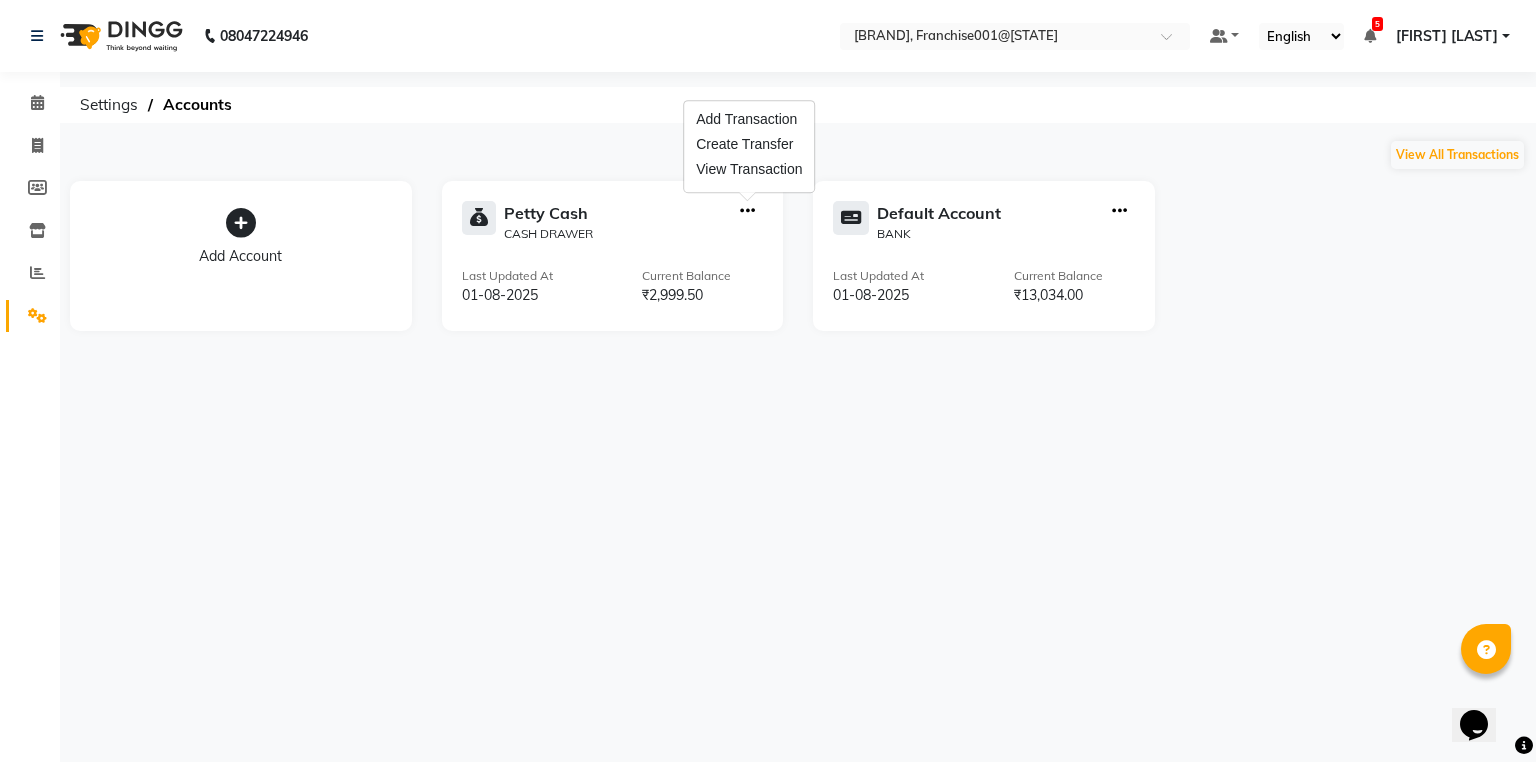 click on "Add Transaction   Create Transfer View Transaction" at bounding box center (749, 146) 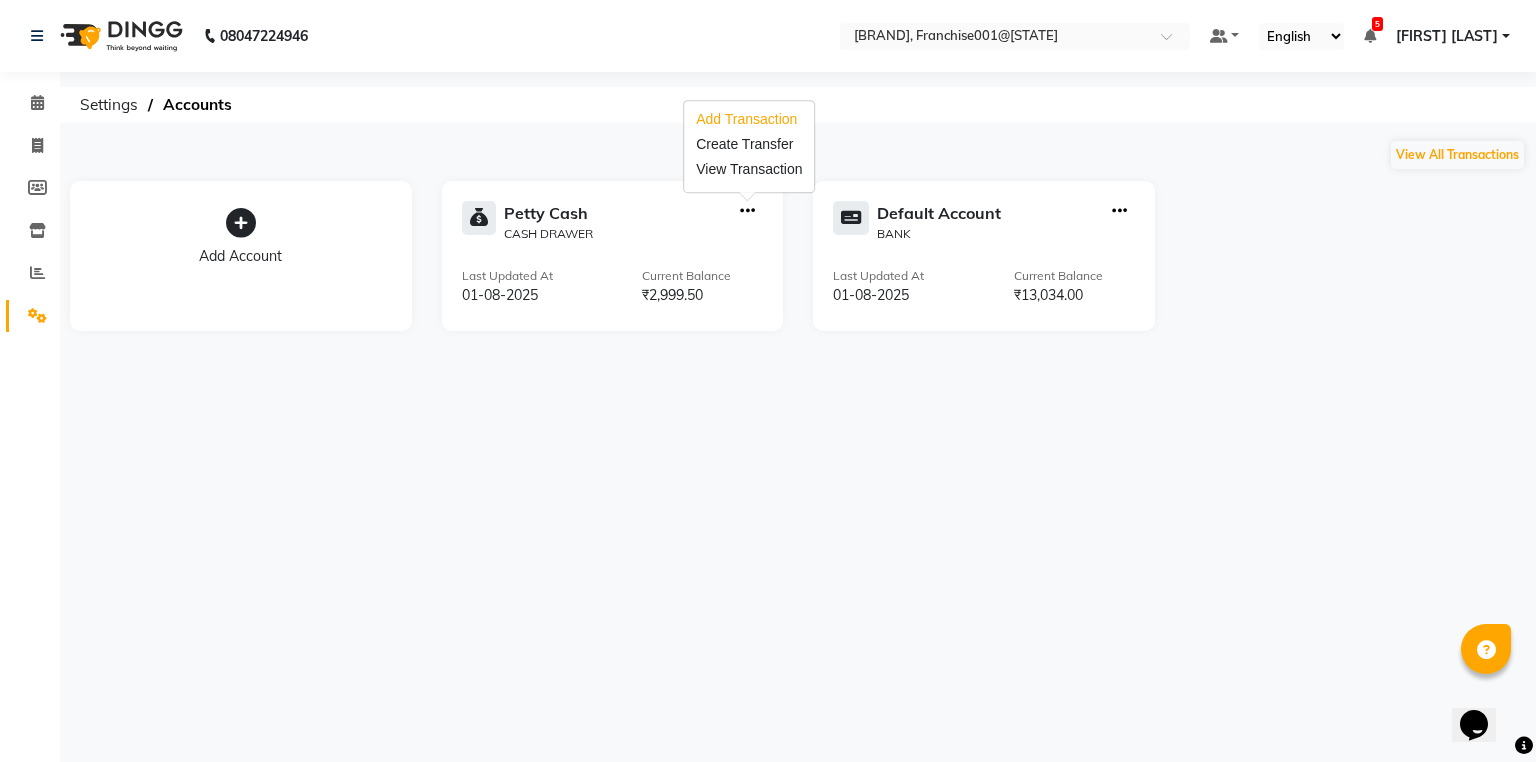click on "Add Transaction" at bounding box center [749, 119] 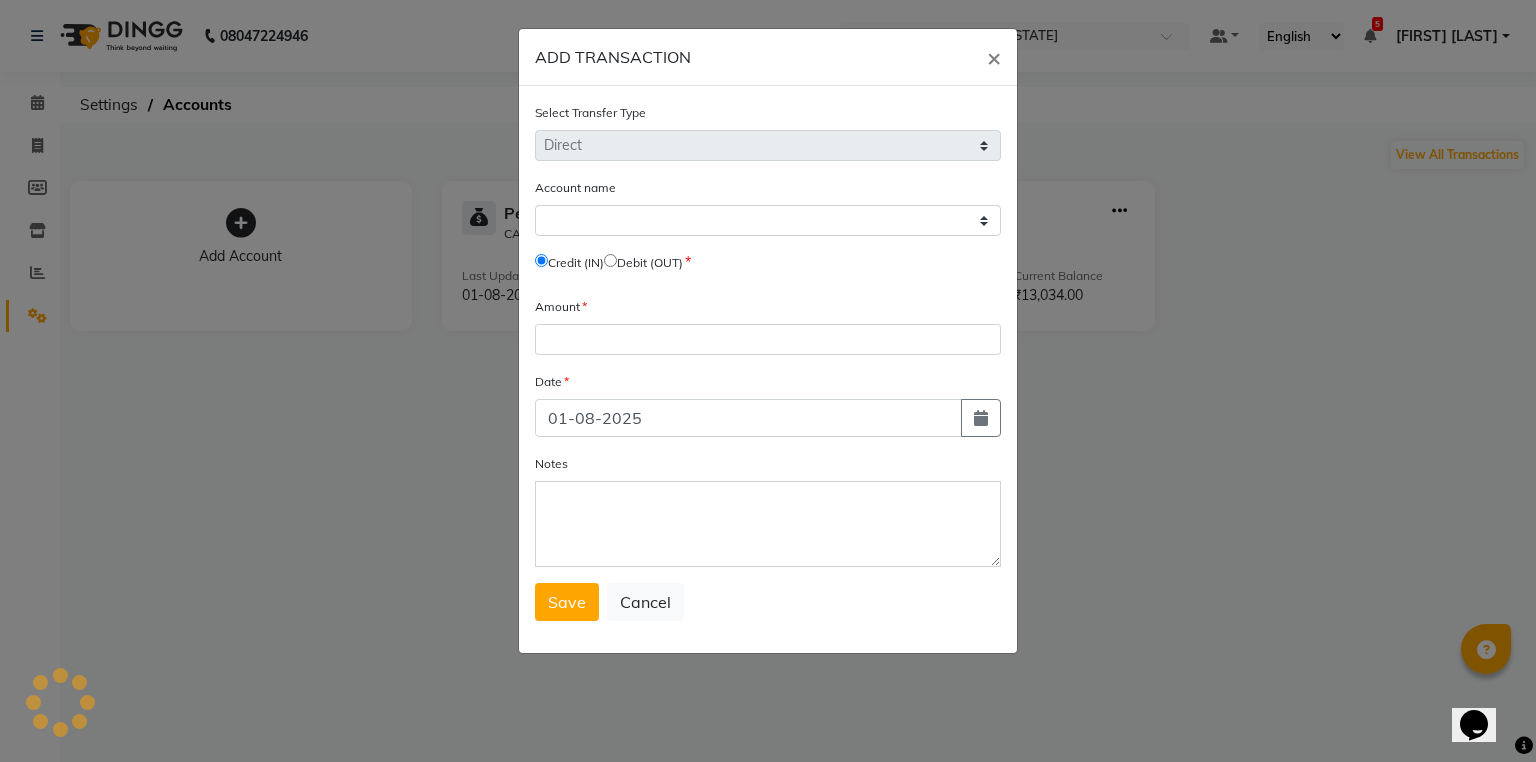 select on "5339" 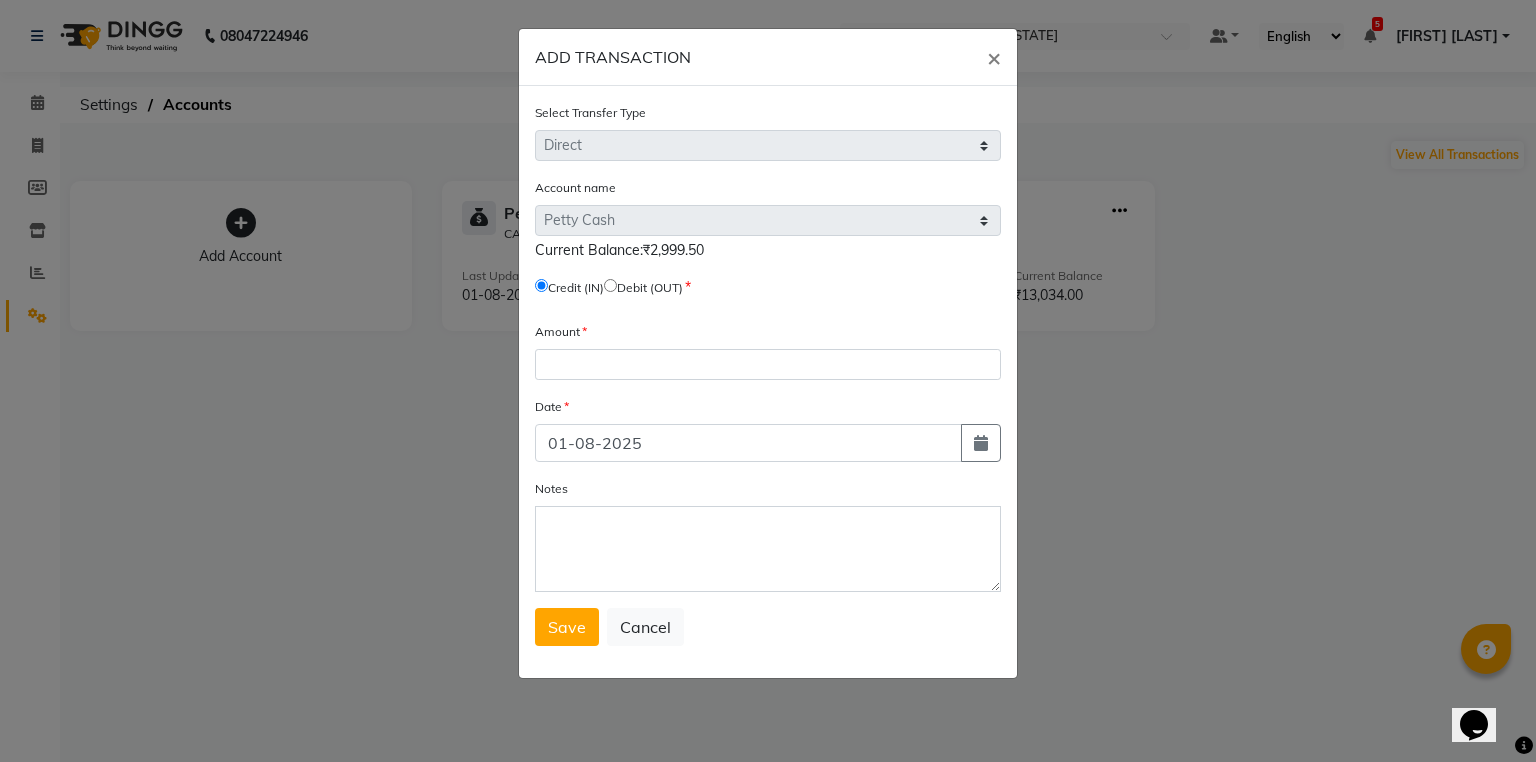 click on "Amount" 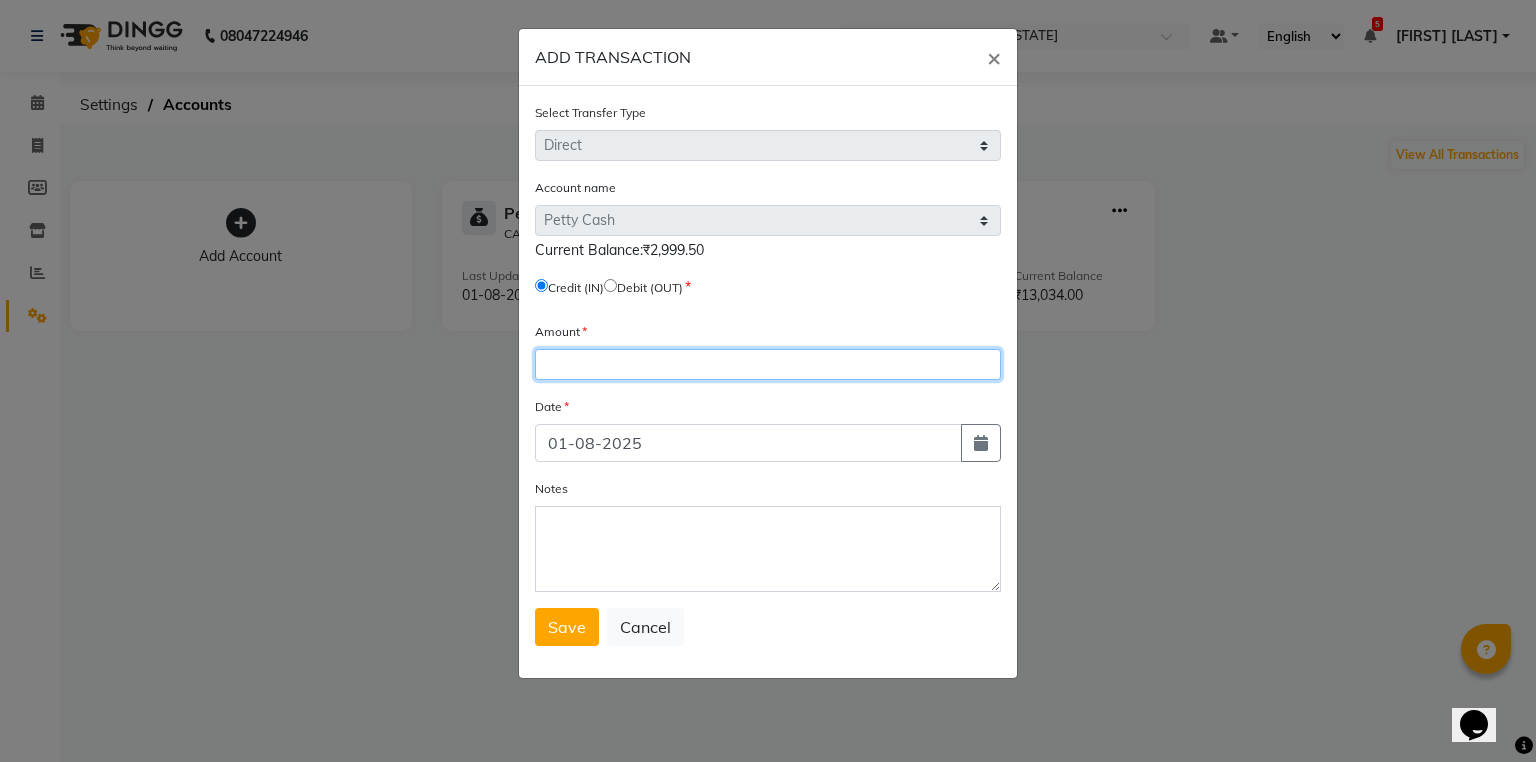 click 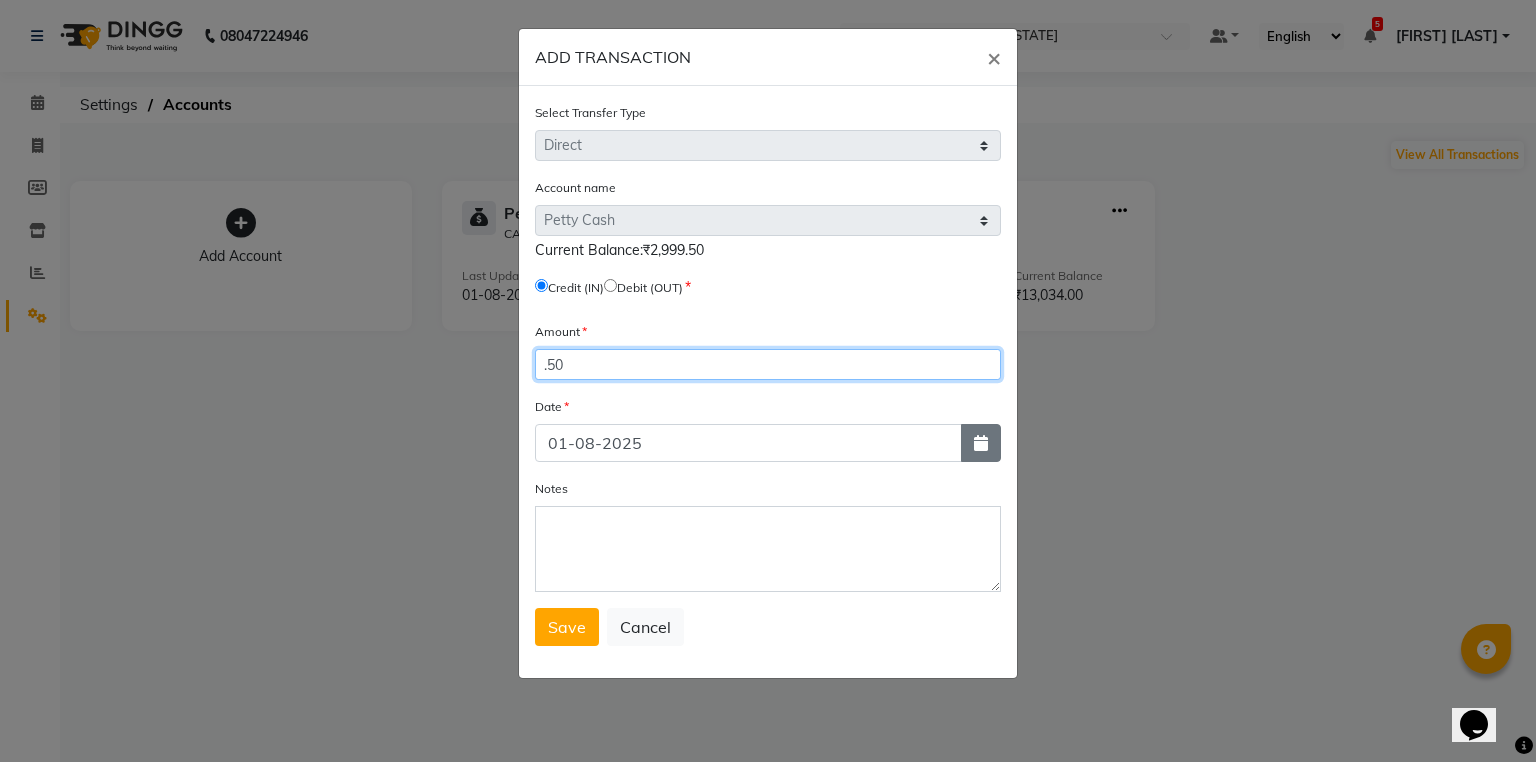 type on ".50" 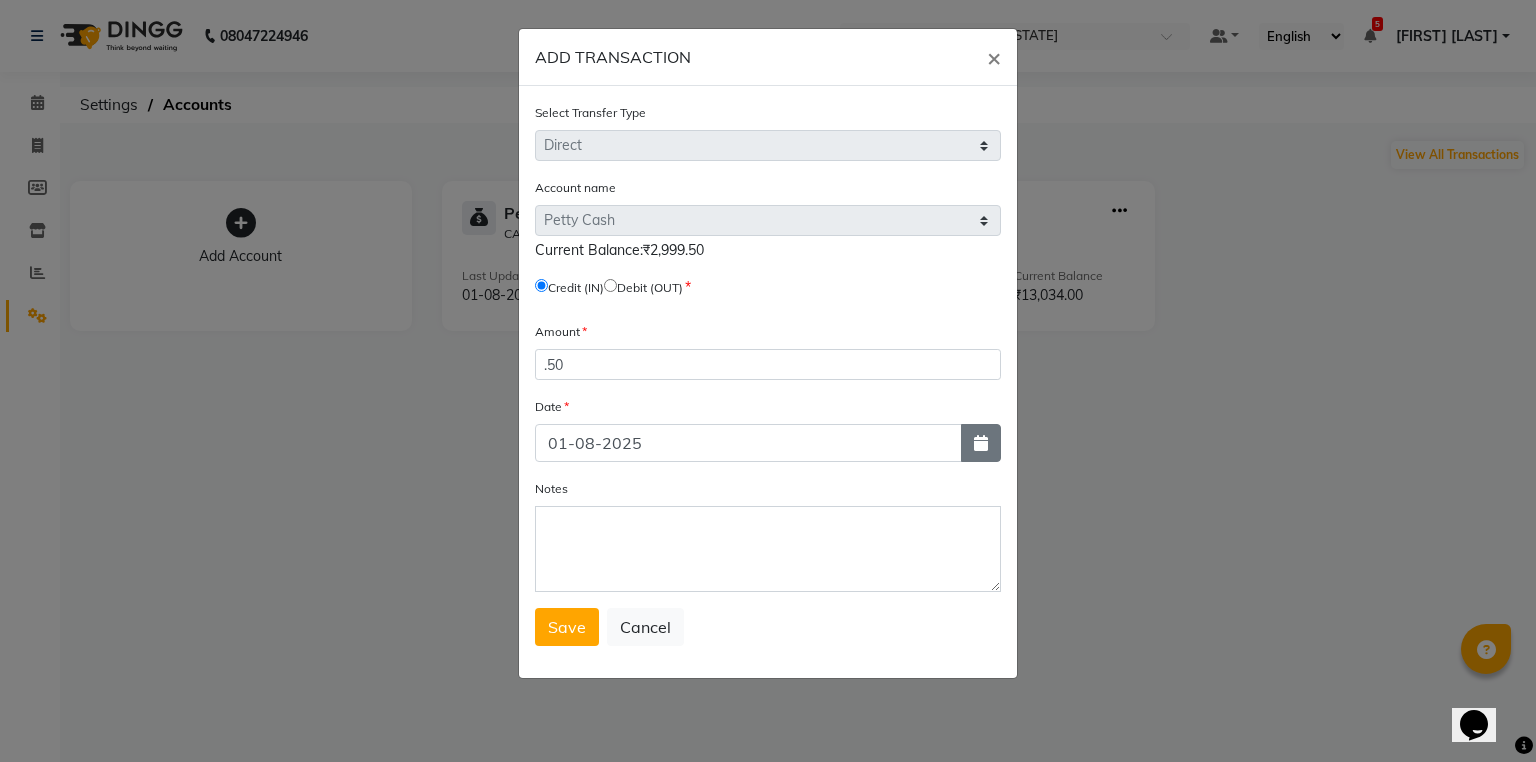 click 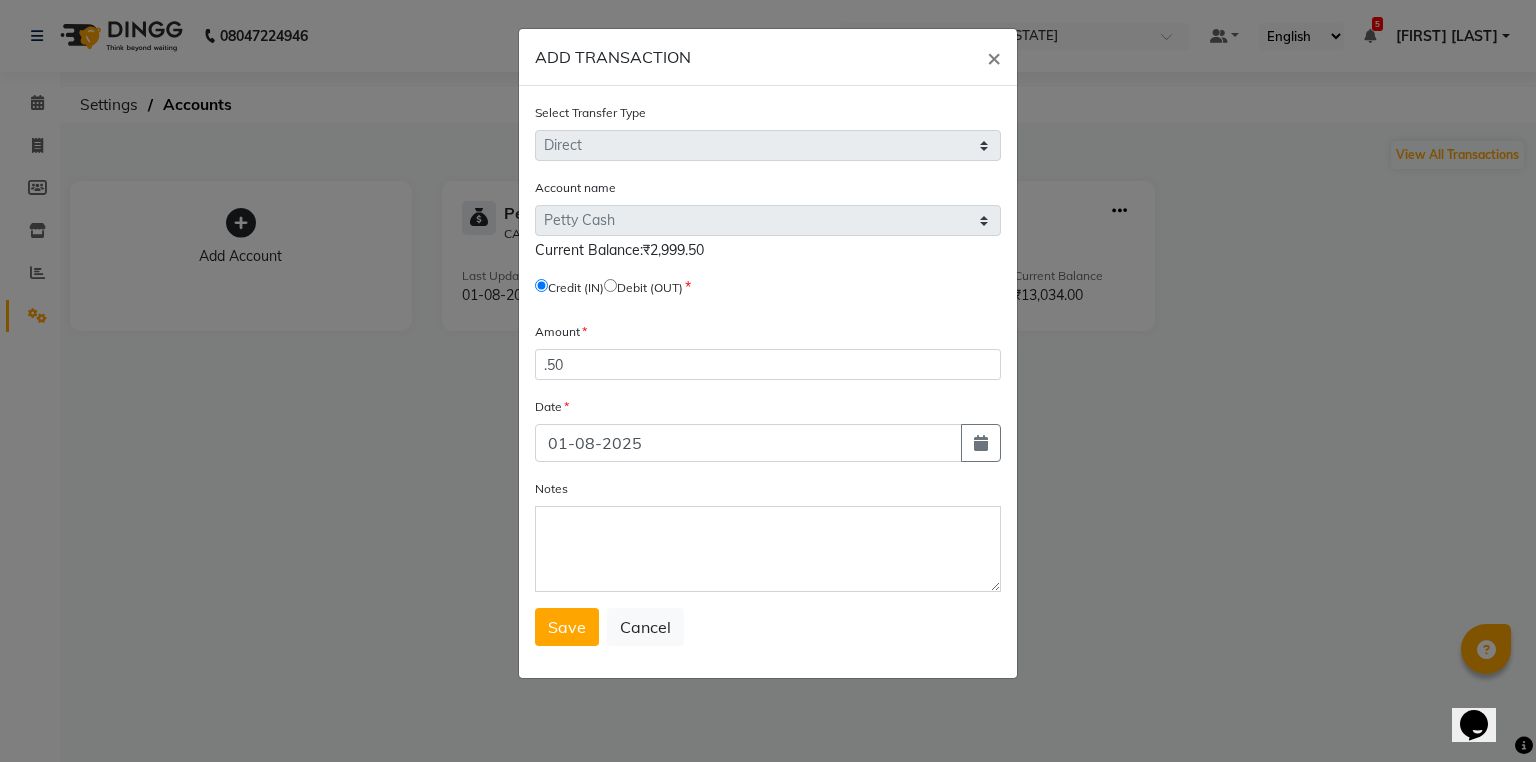 select on "8" 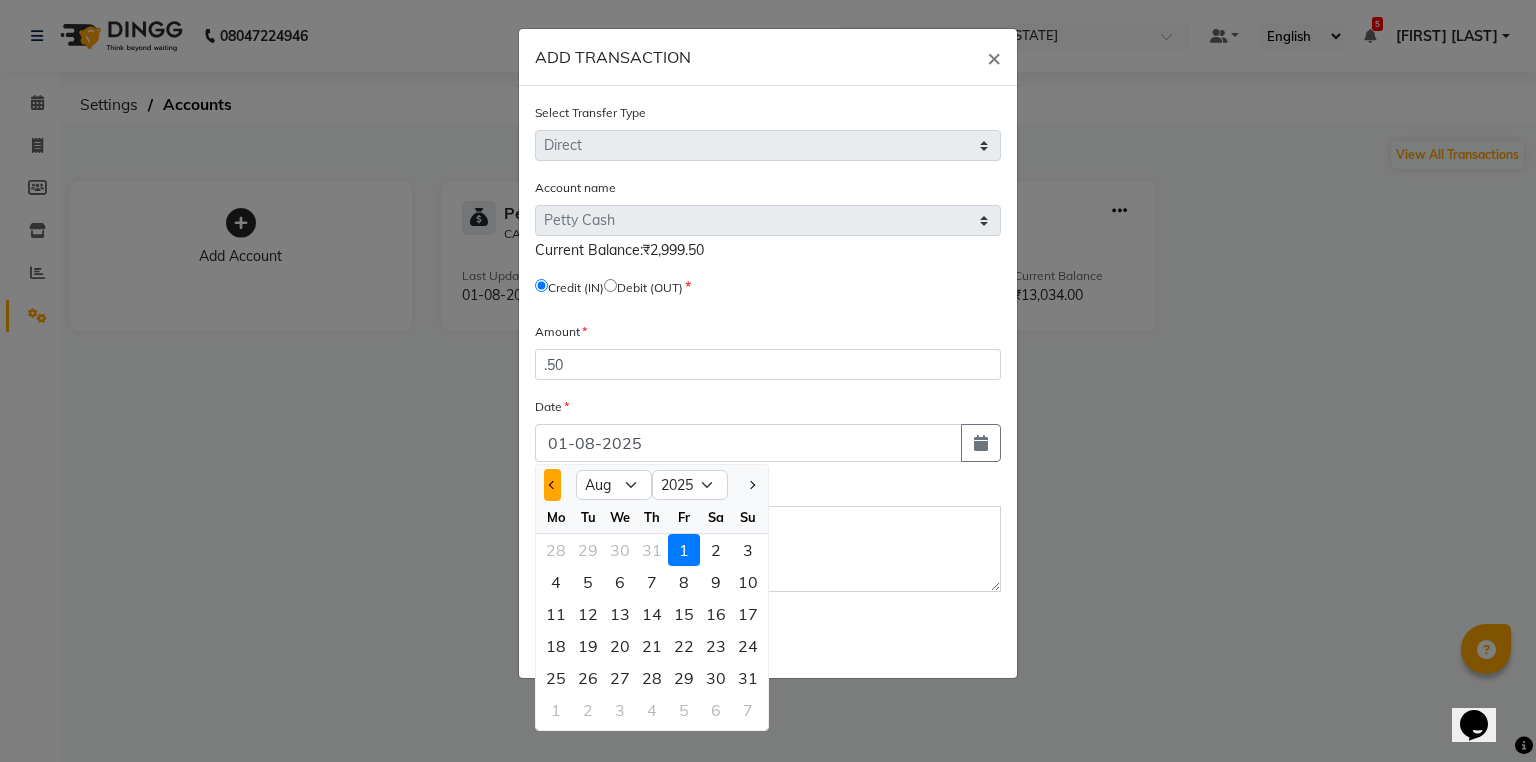 click 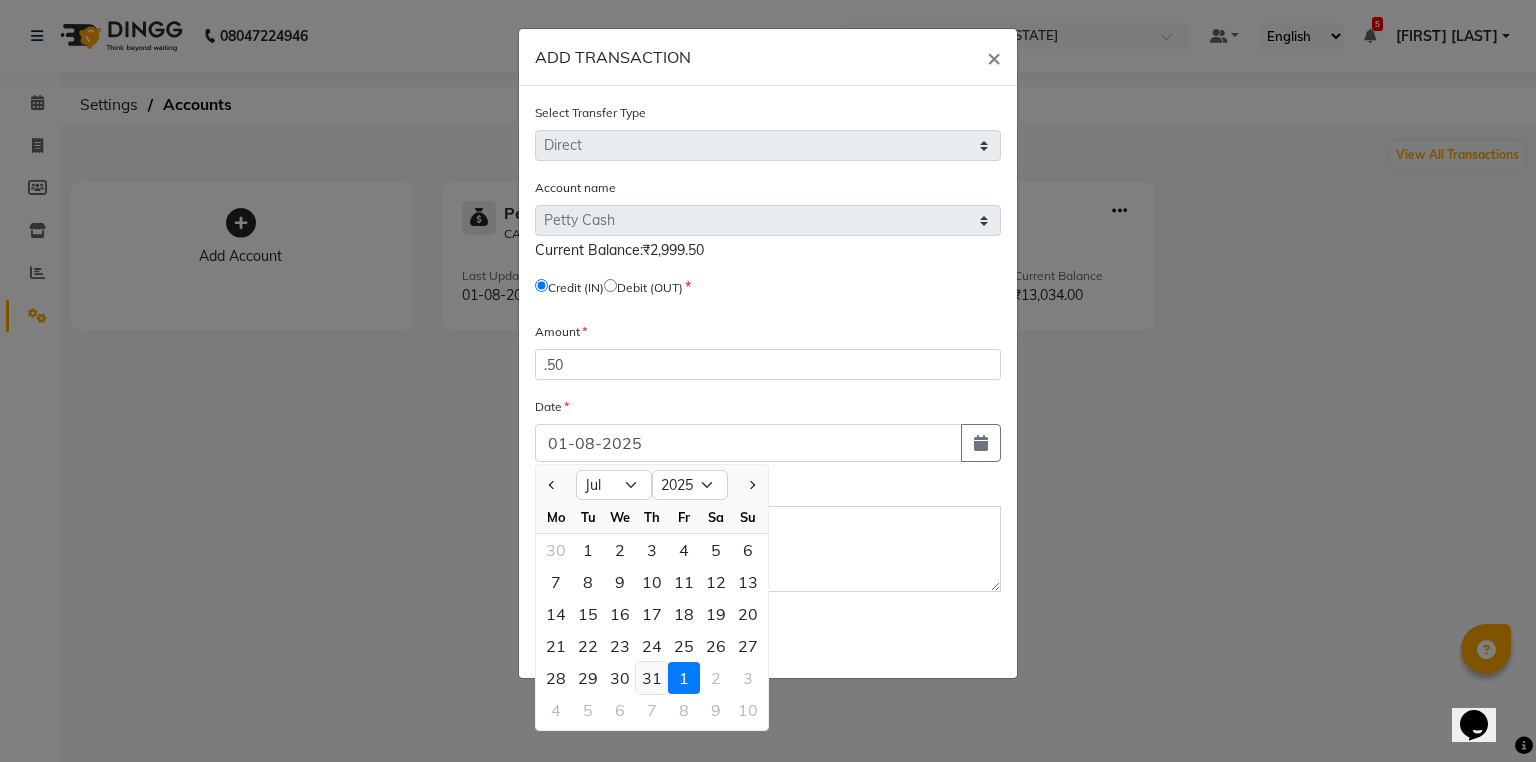 click on "31" 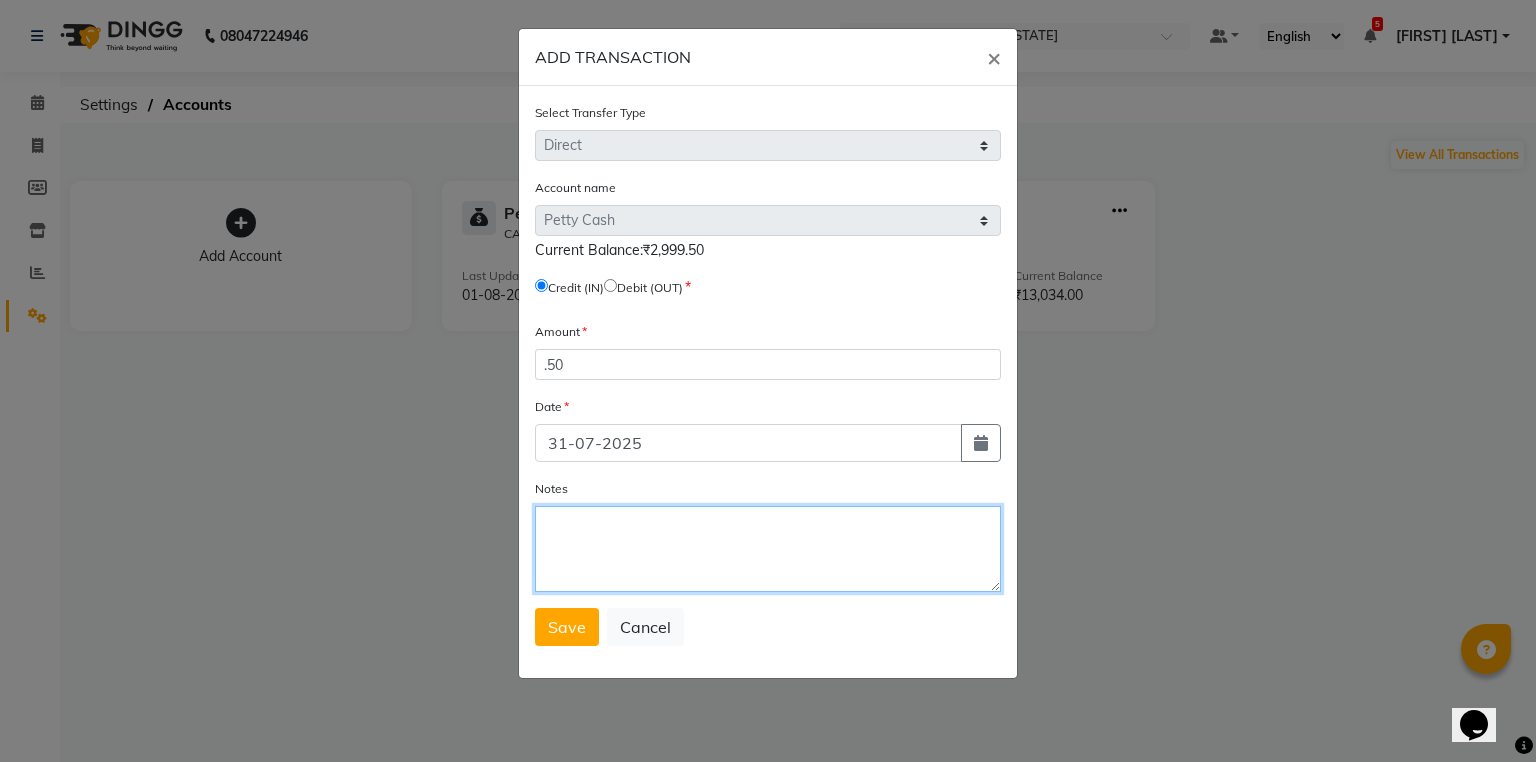click on "Notes" at bounding box center (768, 549) 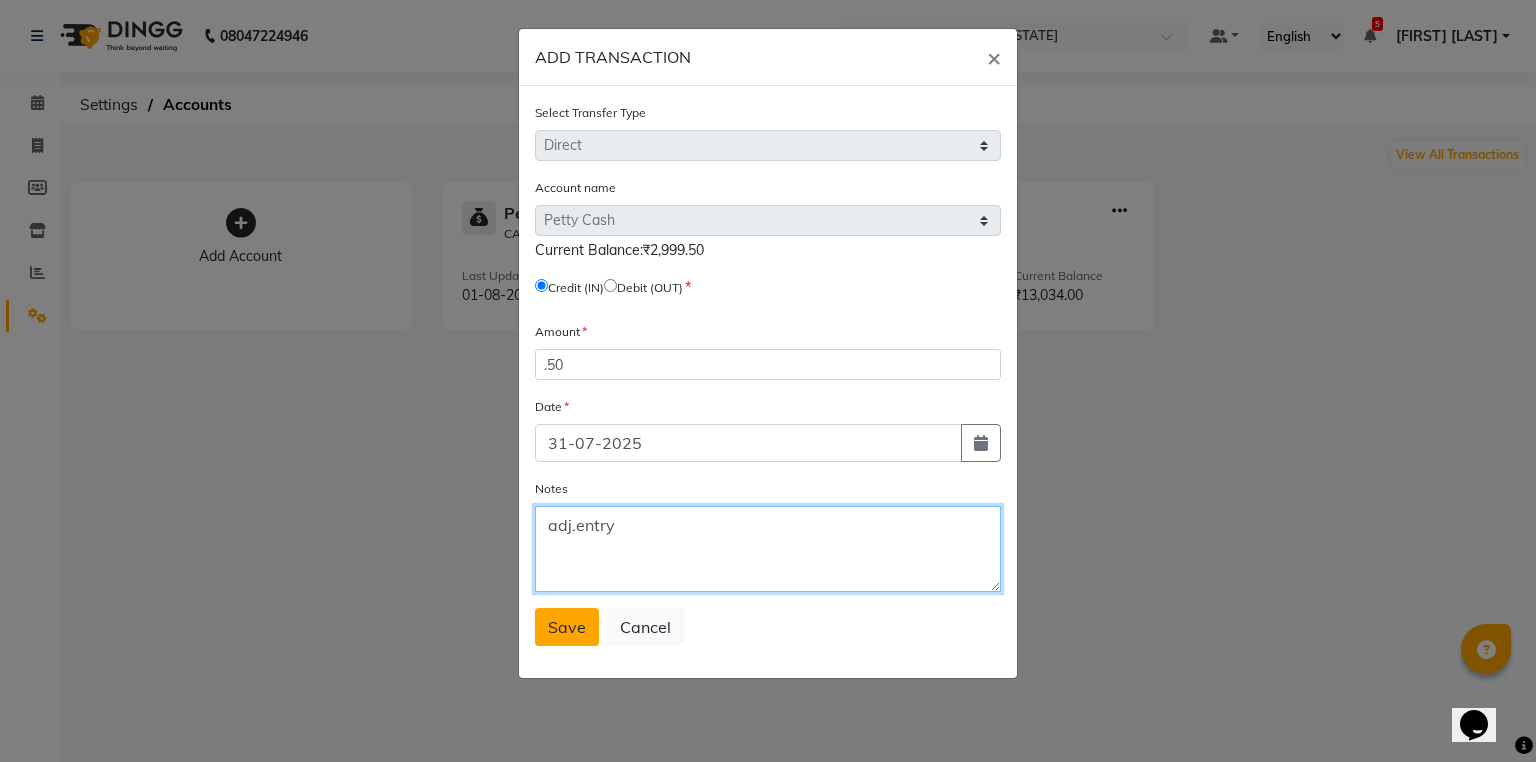 type on "adj.entry" 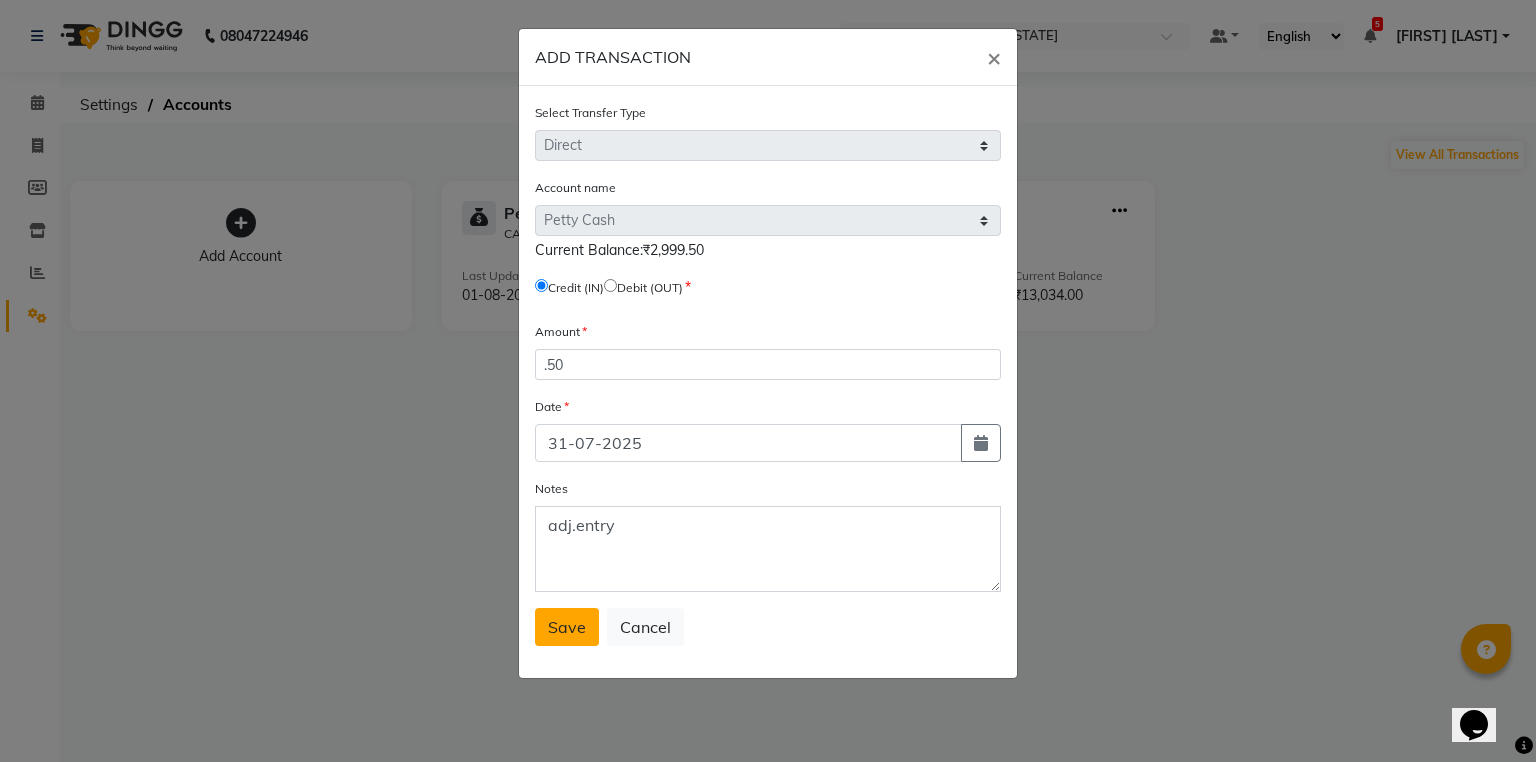 click on "Save" at bounding box center (567, 627) 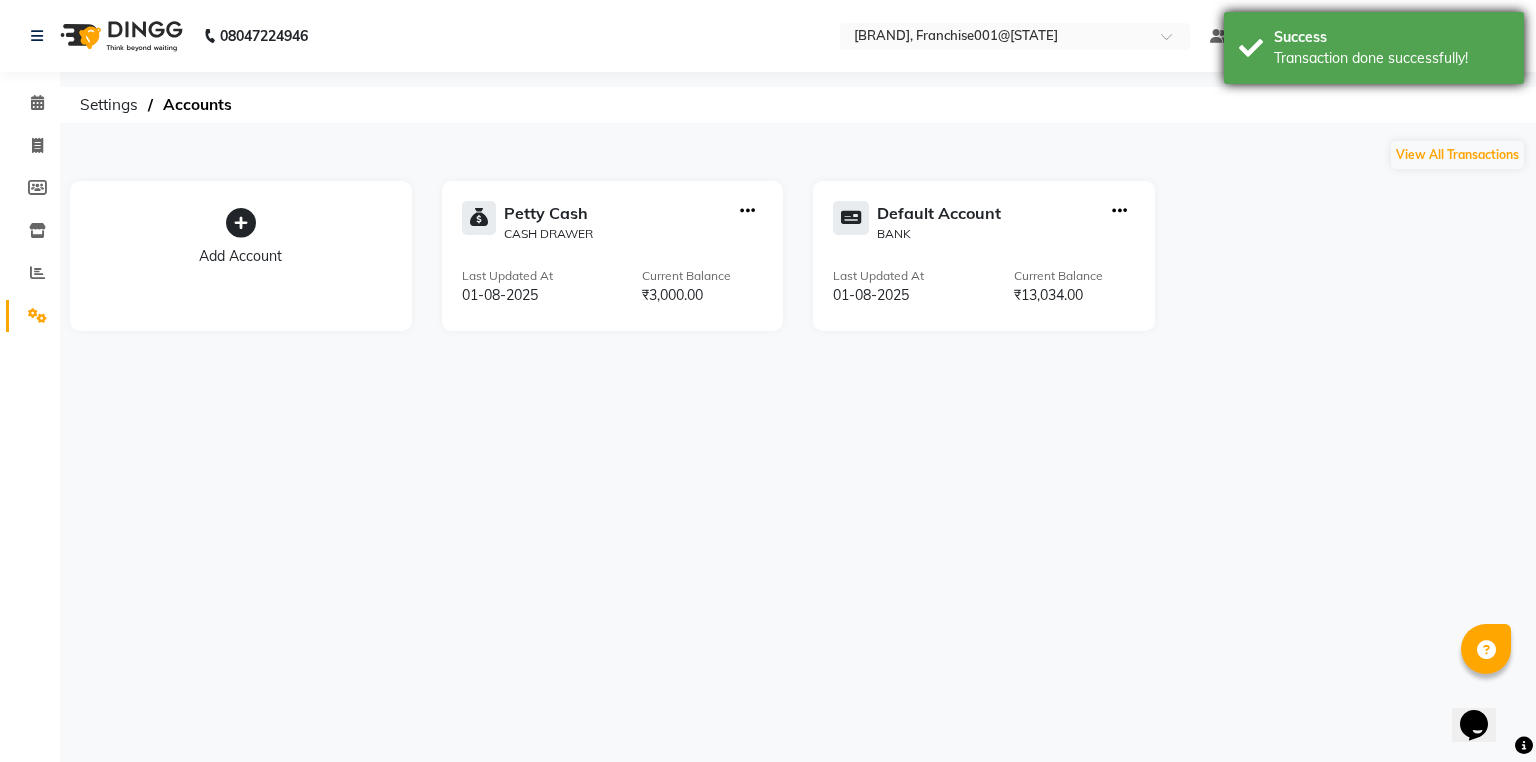 click on "Transaction done successfully!" at bounding box center [1391, 58] 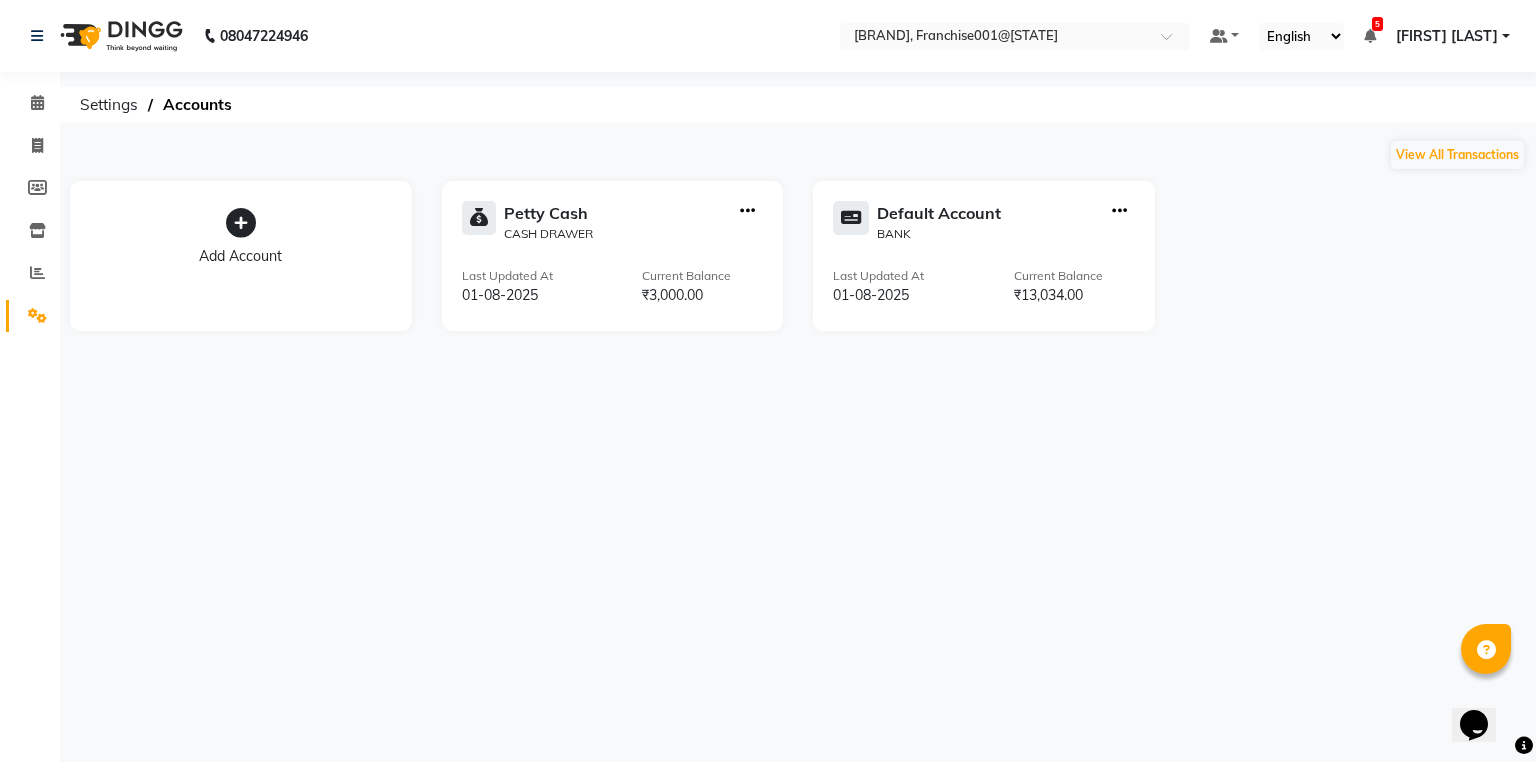 click on "Default Panel My Panel English ENGLISH Español العربية मराठी हिंदी ગુજરાતી தமிழ் 中文 5 Notifications nothing to show [FIRST] [LAST]  Manage Profile Change Password Sign out  Version:3.15.11" at bounding box center [1015, 36] 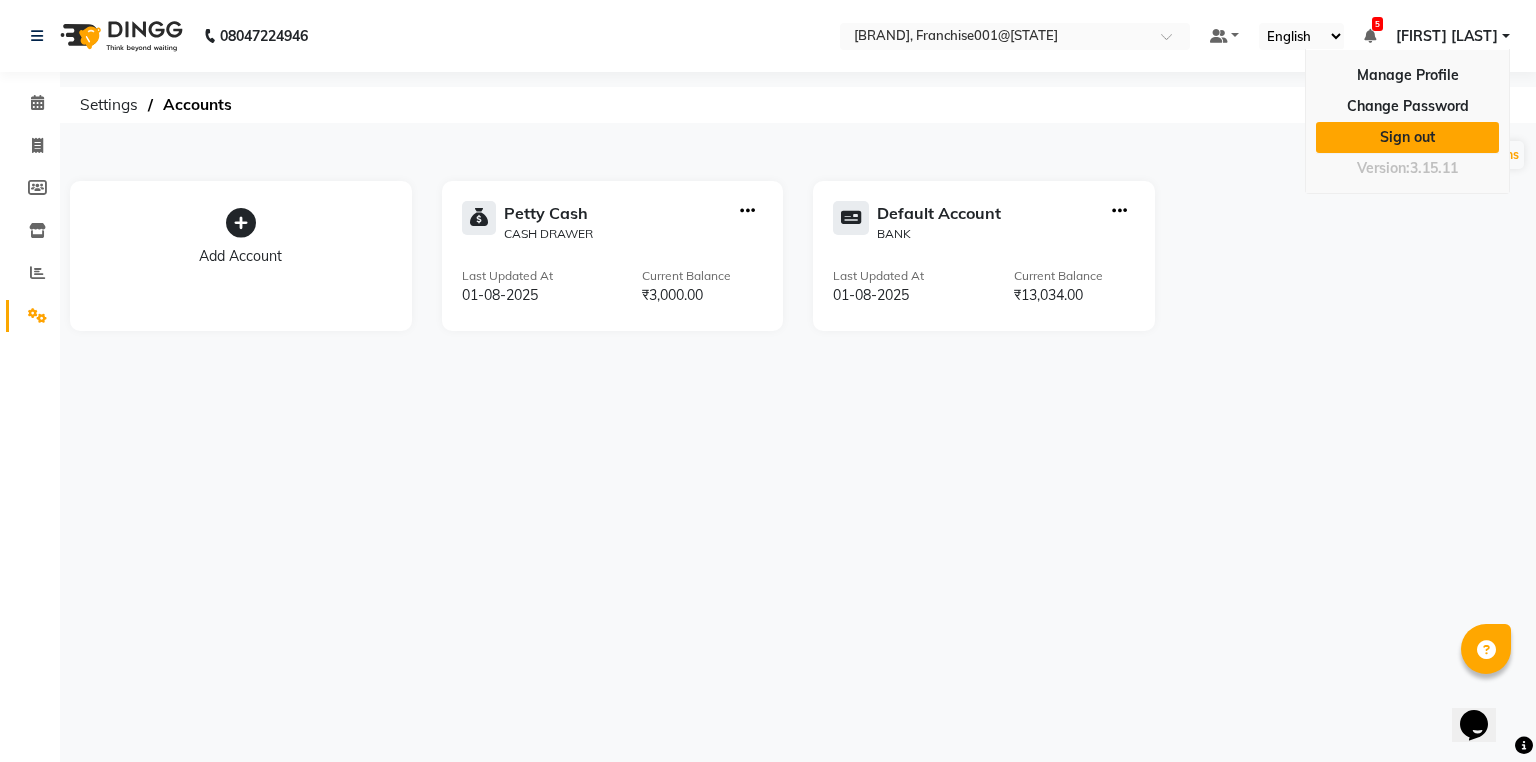 click on "Sign out" at bounding box center (1407, 137) 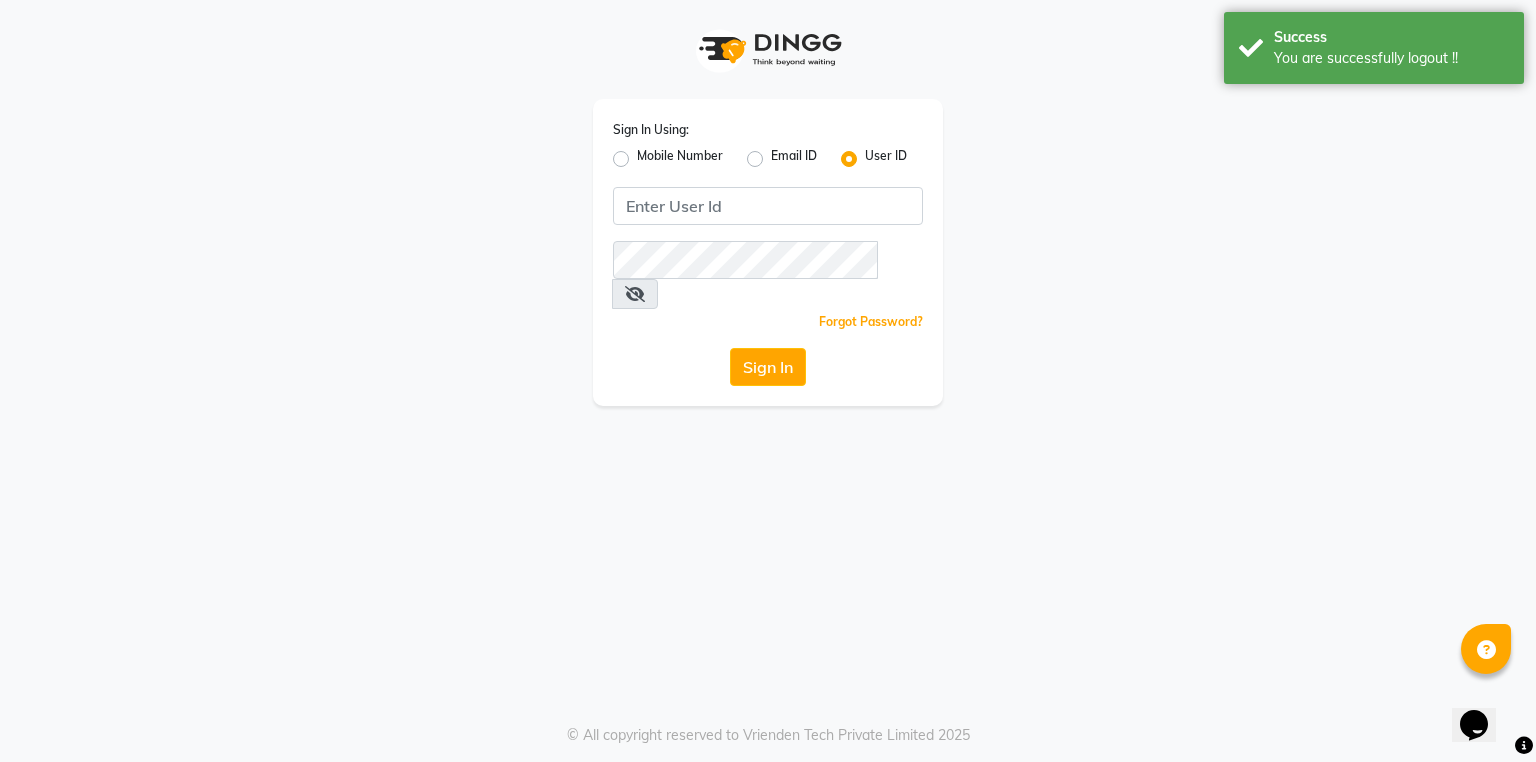 click on "Mobile Number" 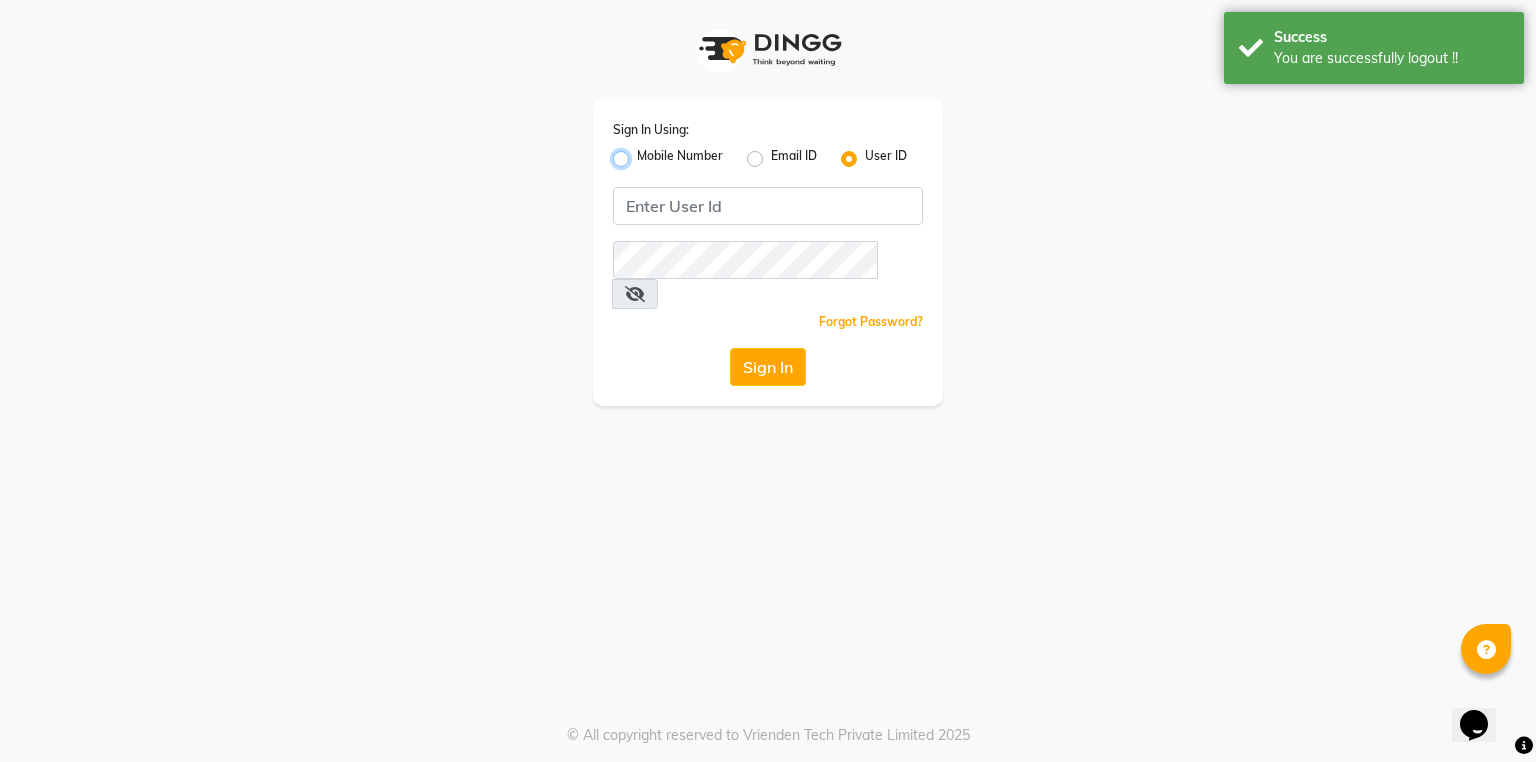 click on "Mobile Number" at bounding box center [643, 153] 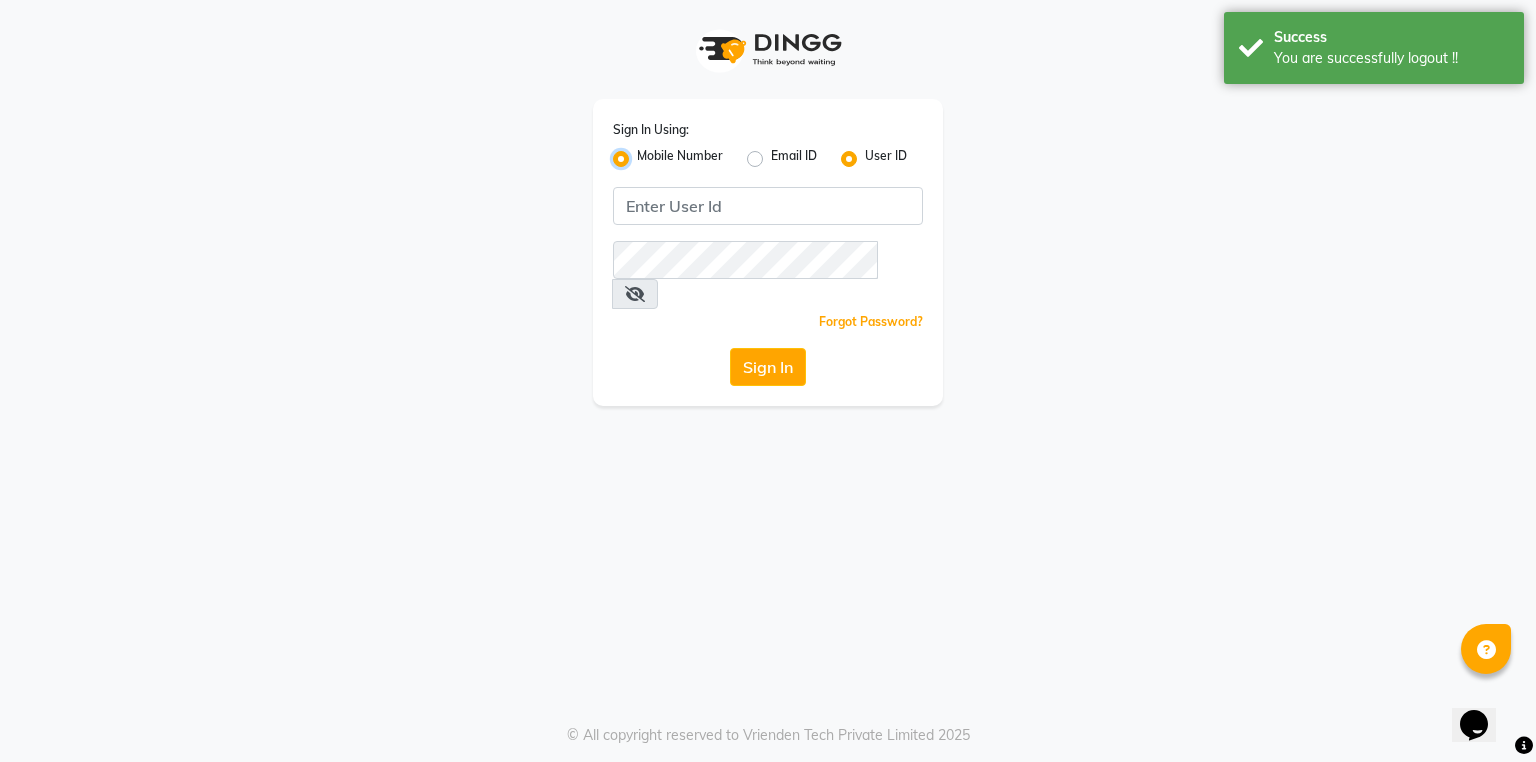 radio on "false" 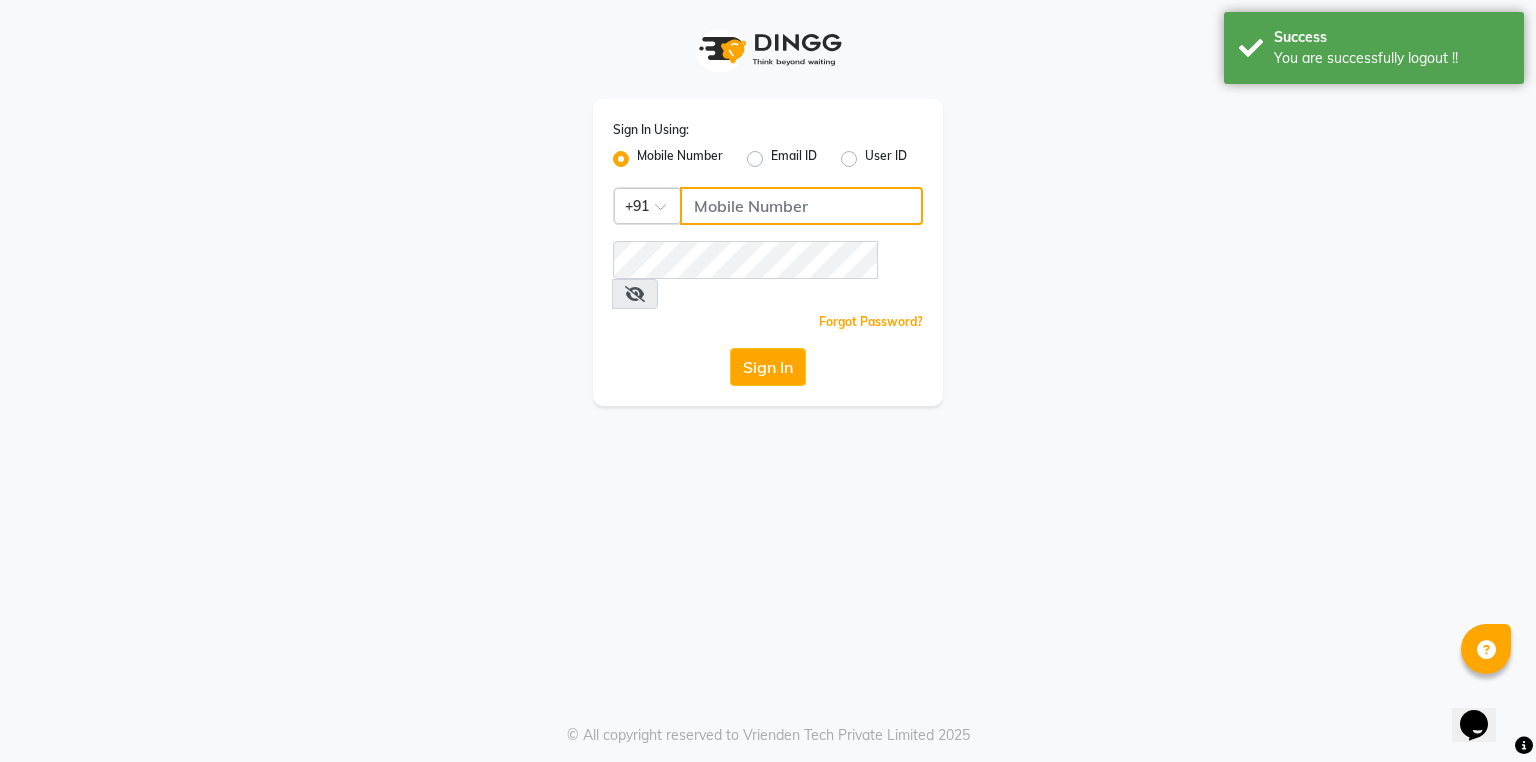 click 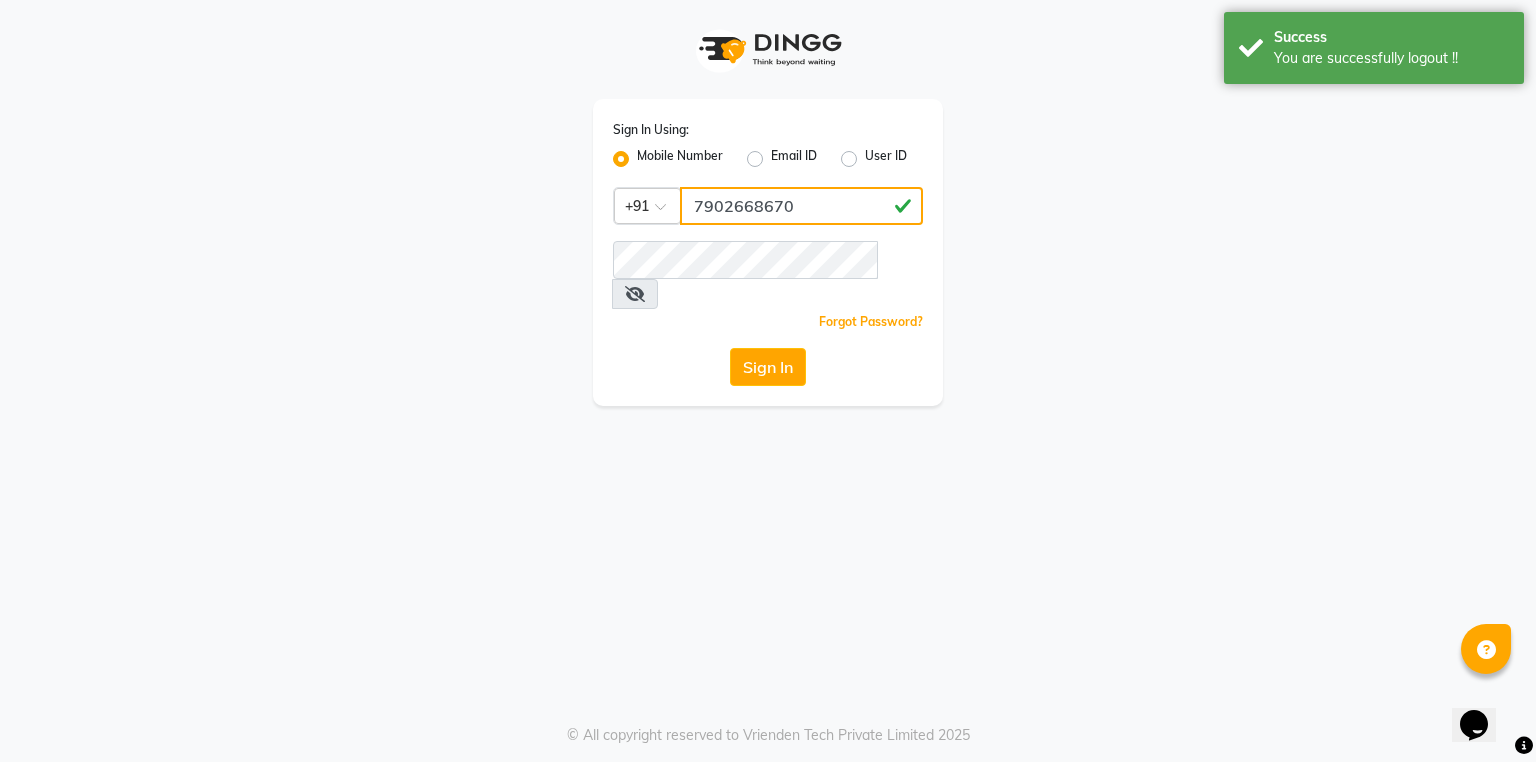 type on "7902668670" 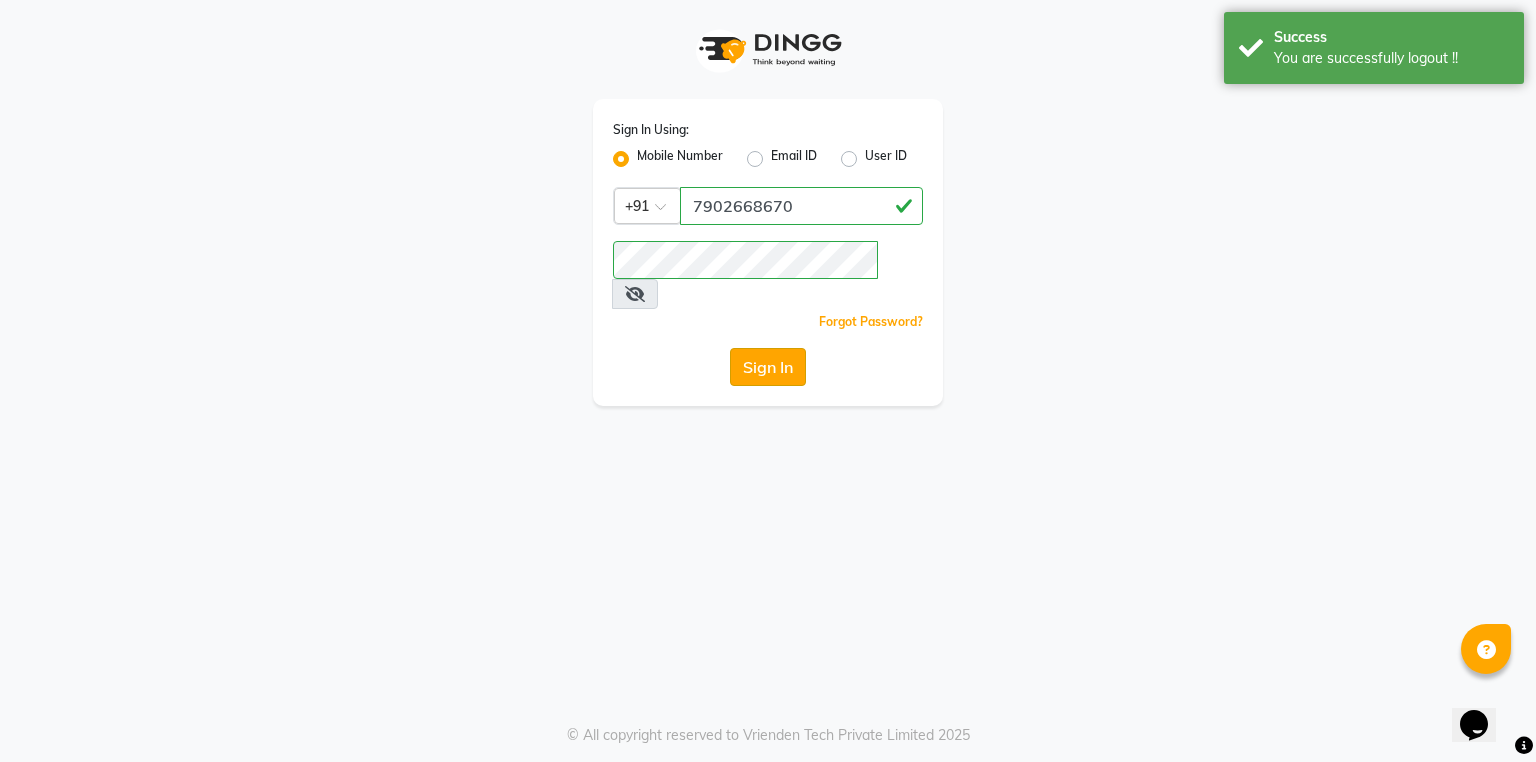 click on "Sign In" 